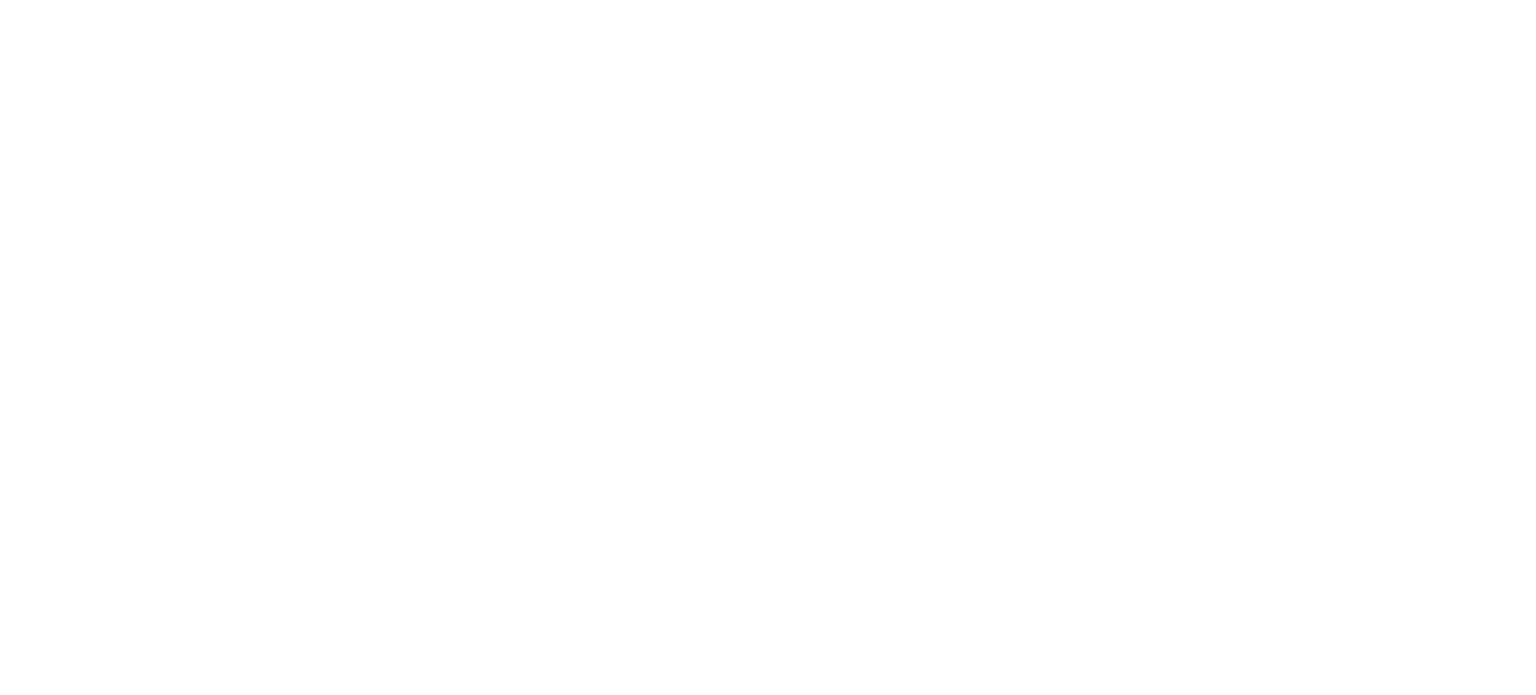 scroll, scrollTop: 0, scrollLeft: 0, axis: both 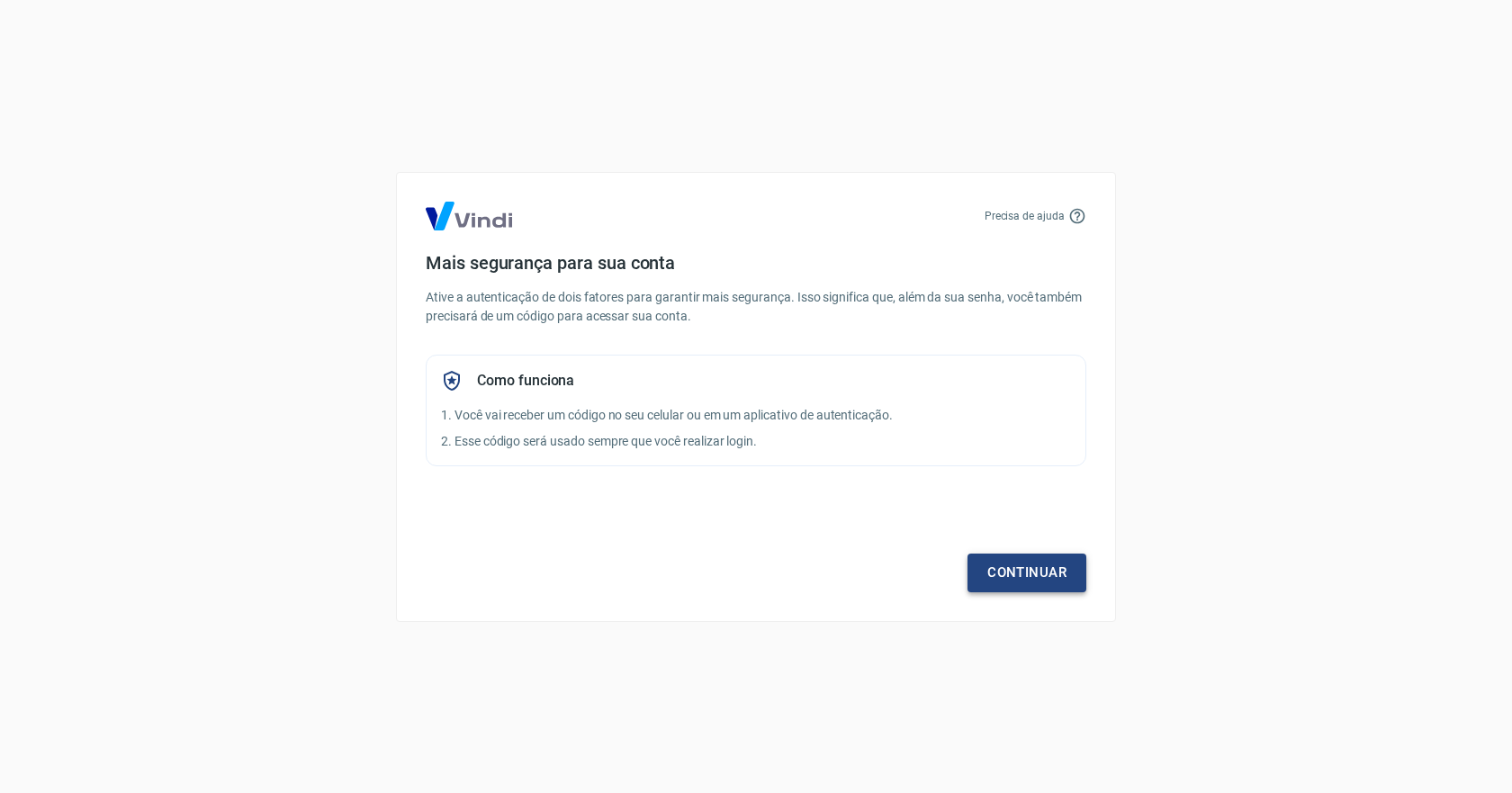 click on "Continuar" at bounding box center [1027, 572] 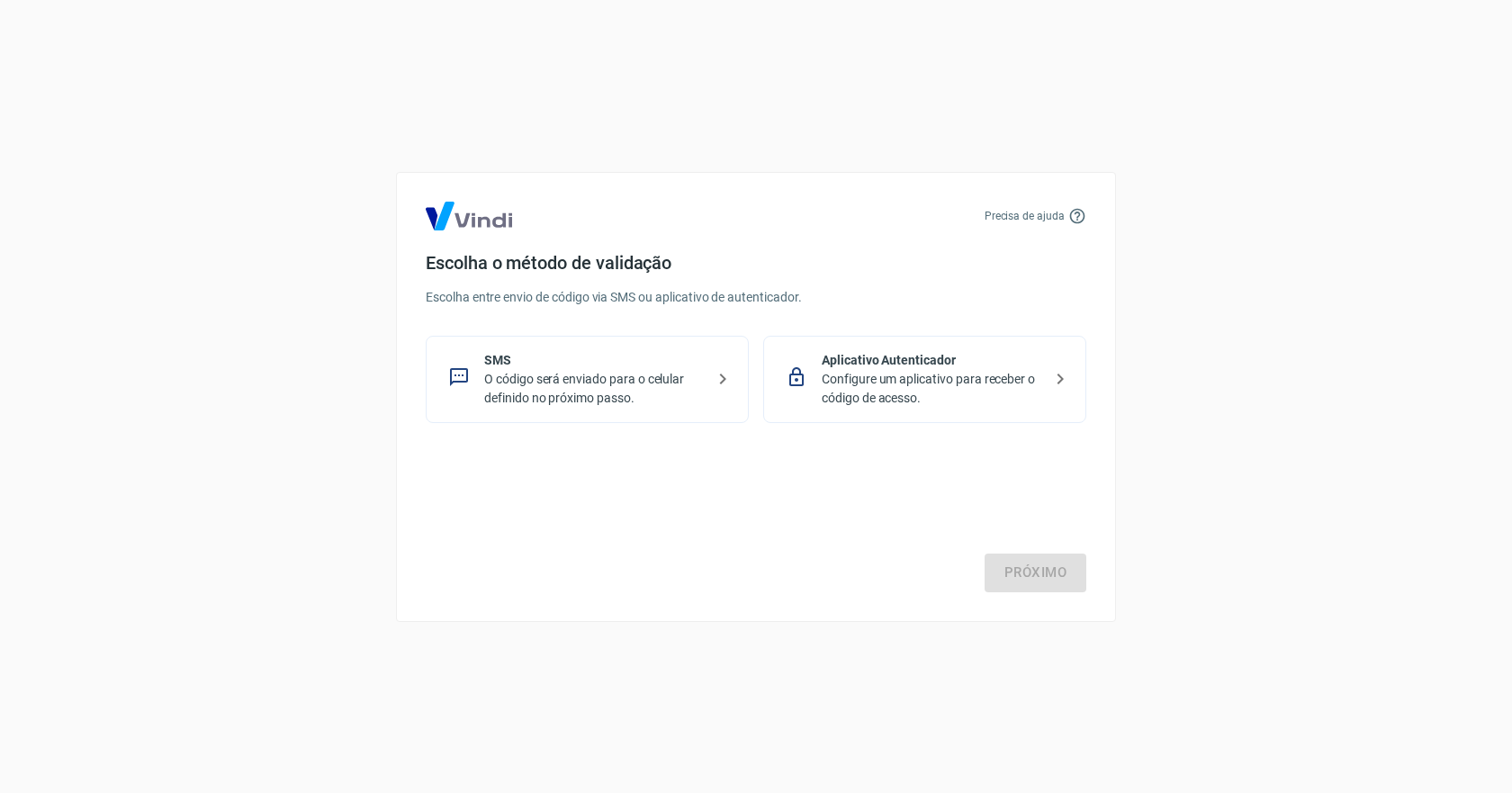 click on "O código será enviado para o celular definido no próximo passo." at bounding box center (594, 389) 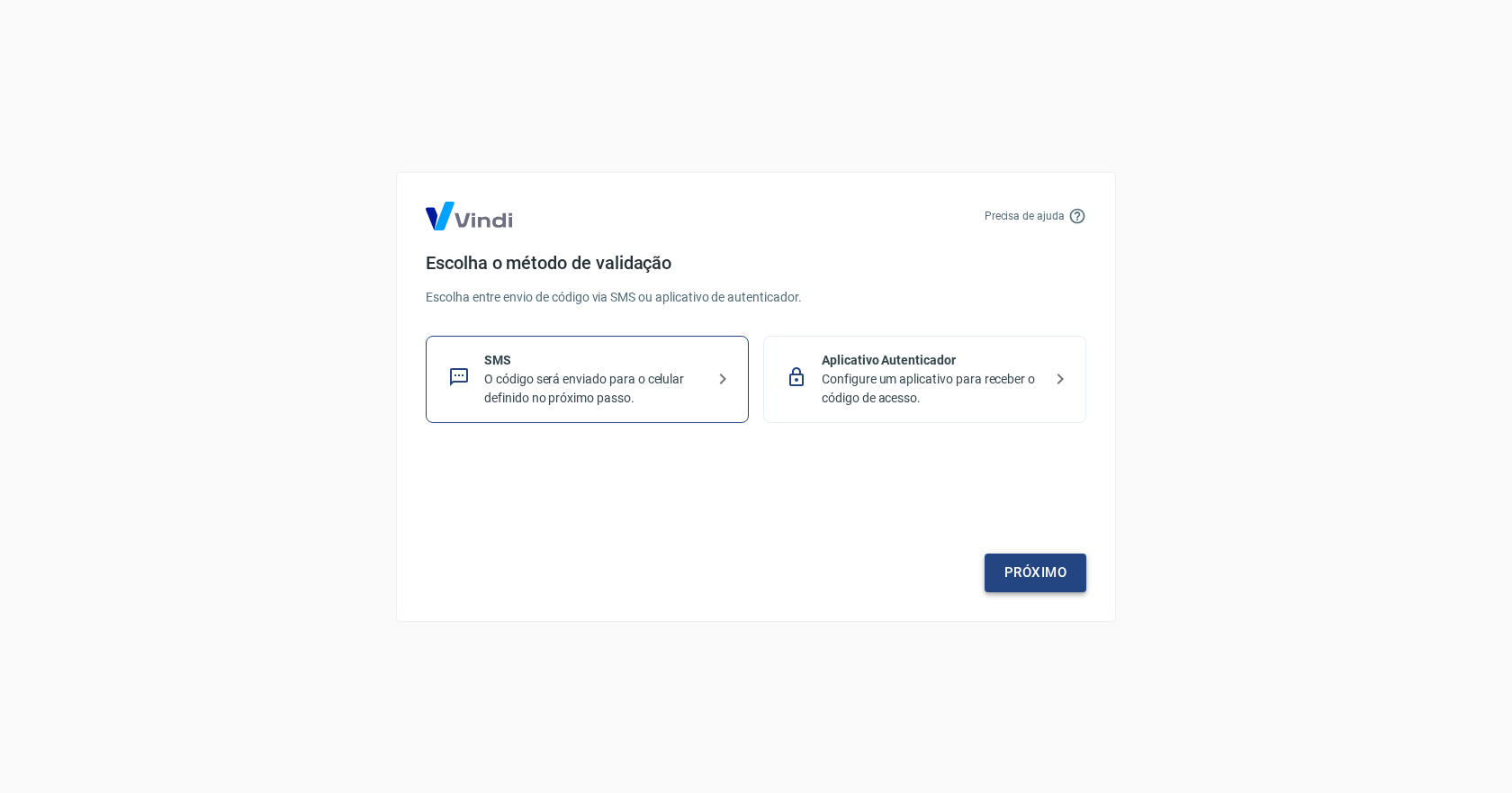 click on "Próximo" at bounding box center [1035, 572] 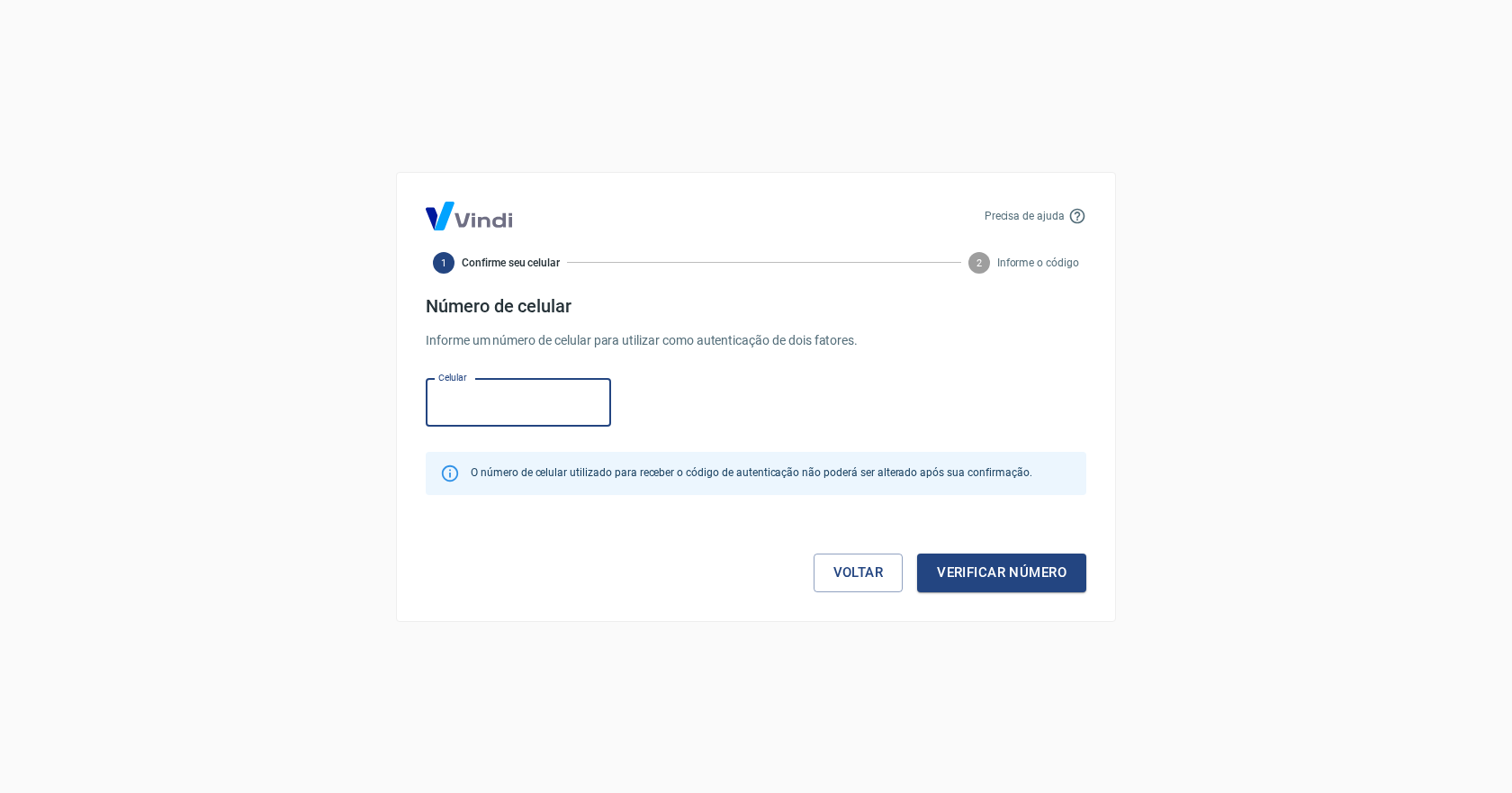 click on "Celular" at bounding box center (518, 402) 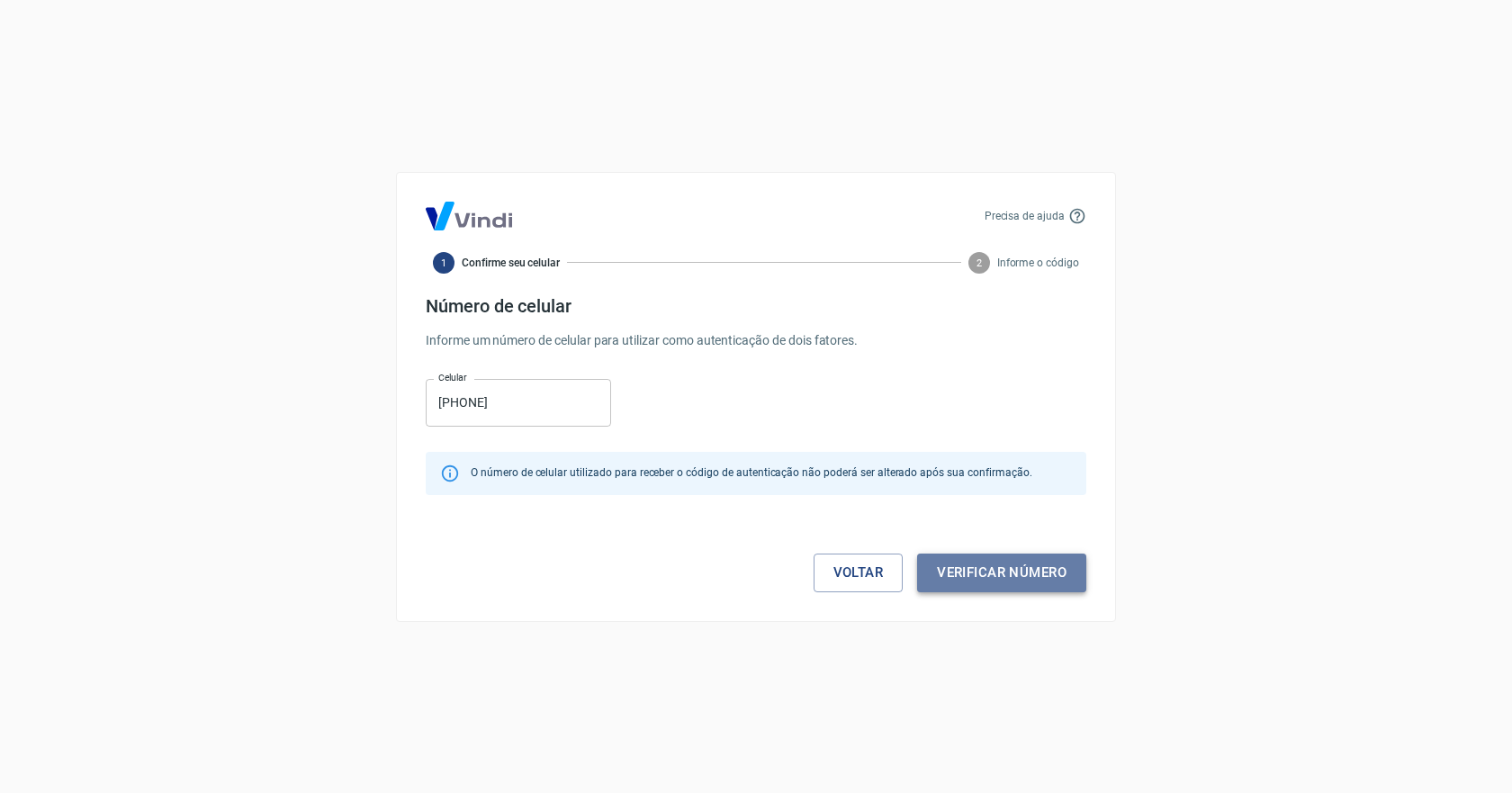 click on "Verificar número" at bounding box center [1002, 572] 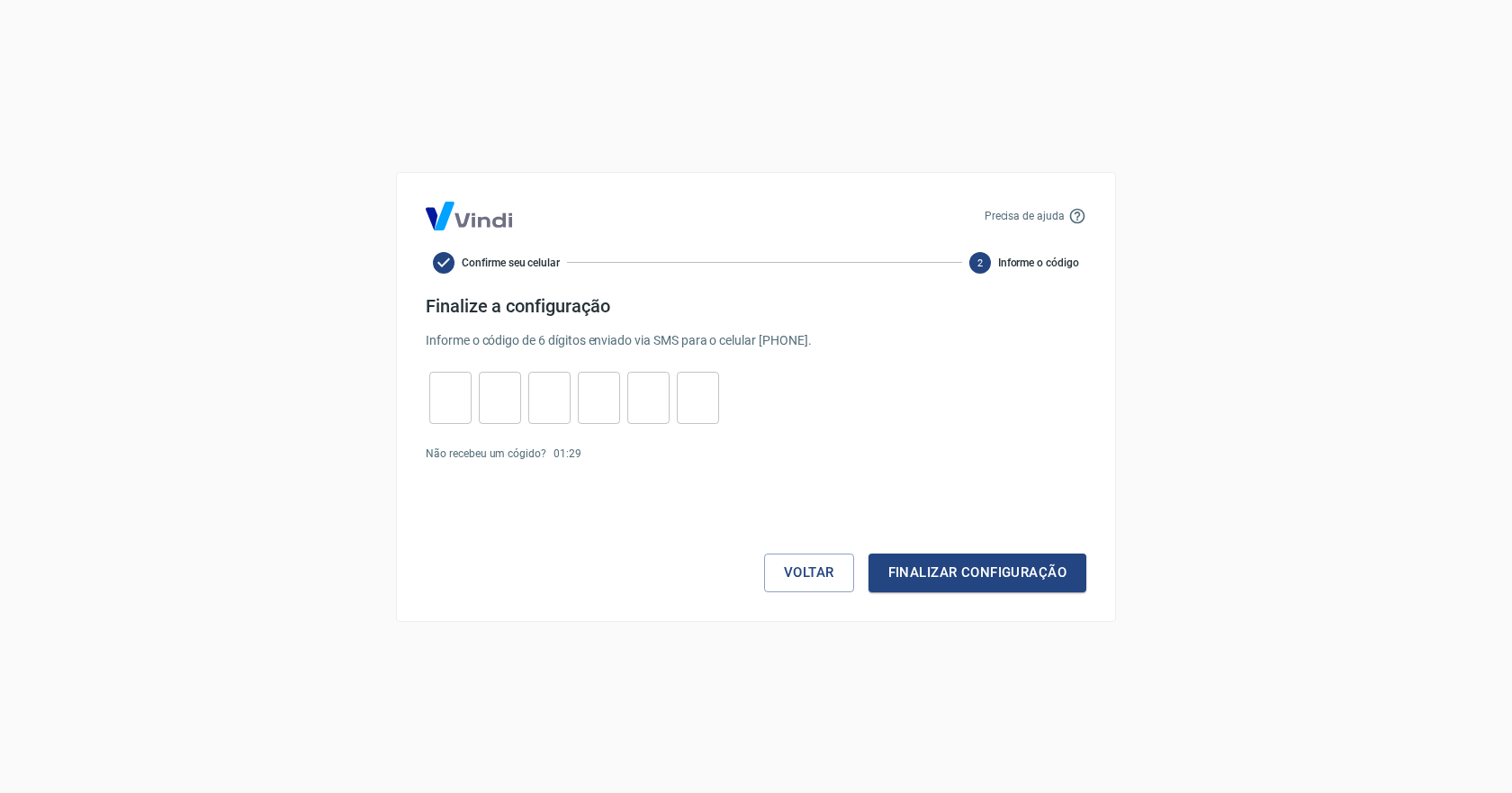 click at bounding box center [450, 397] 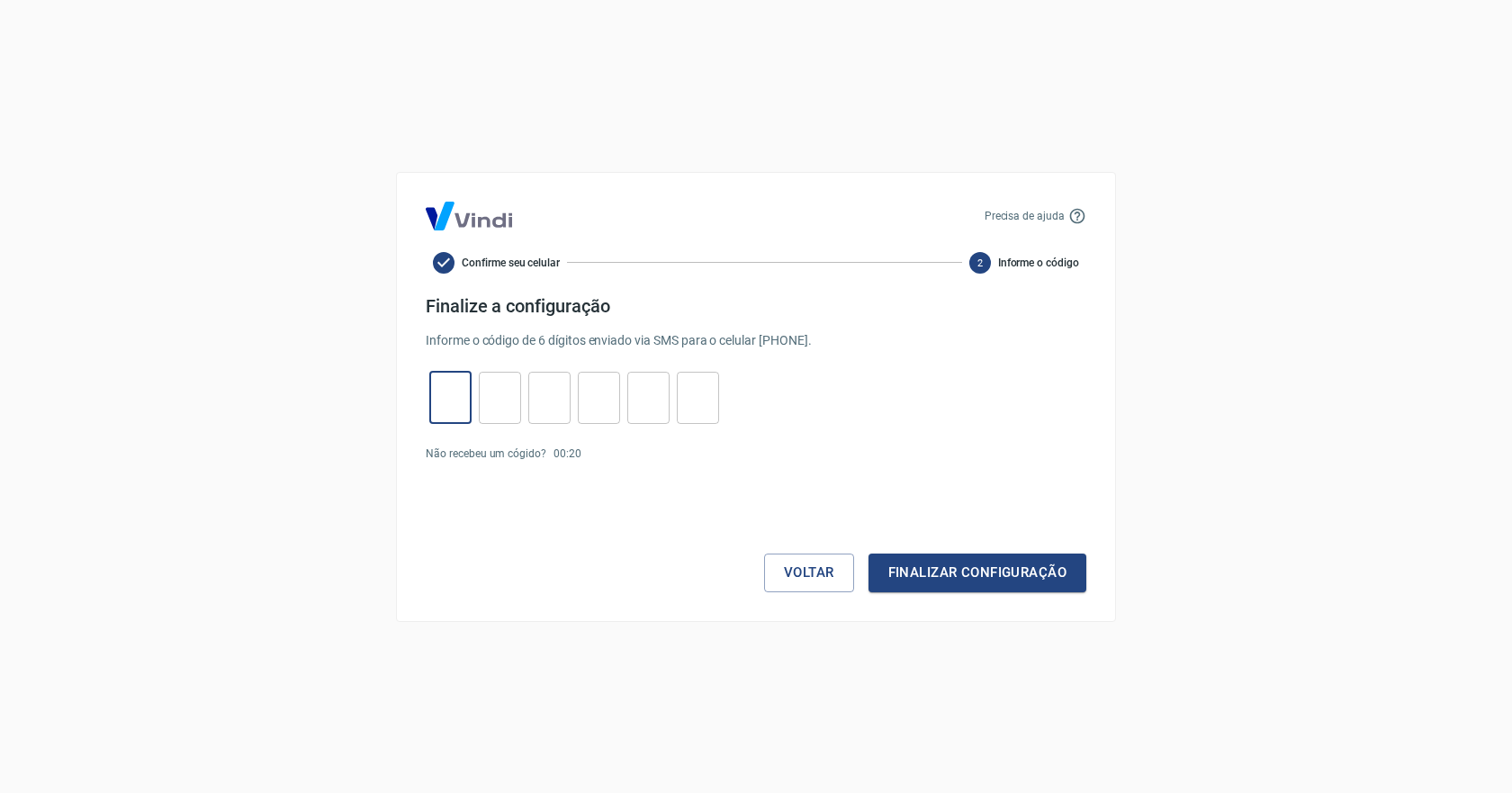 type on "9" 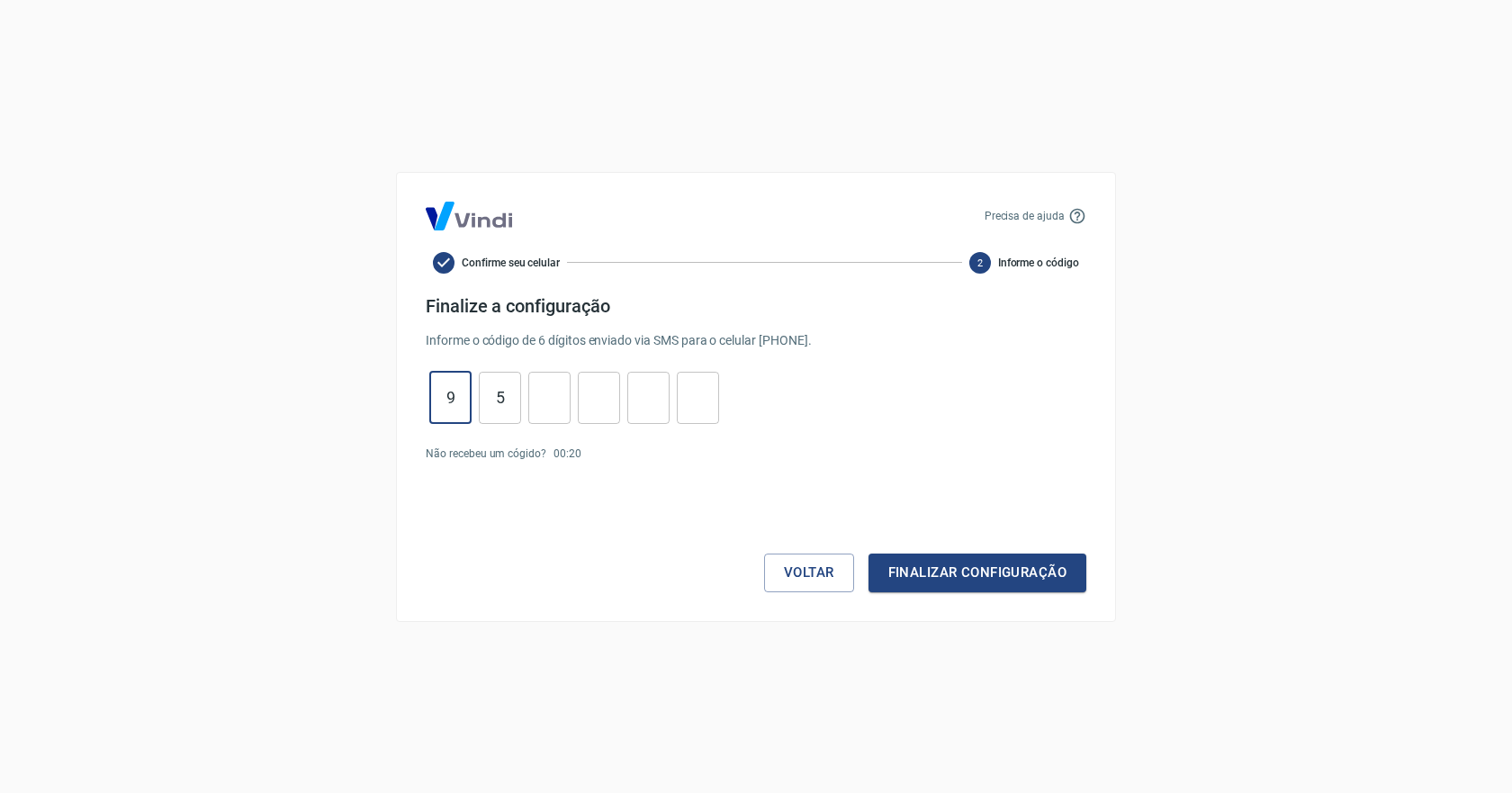type on "5" 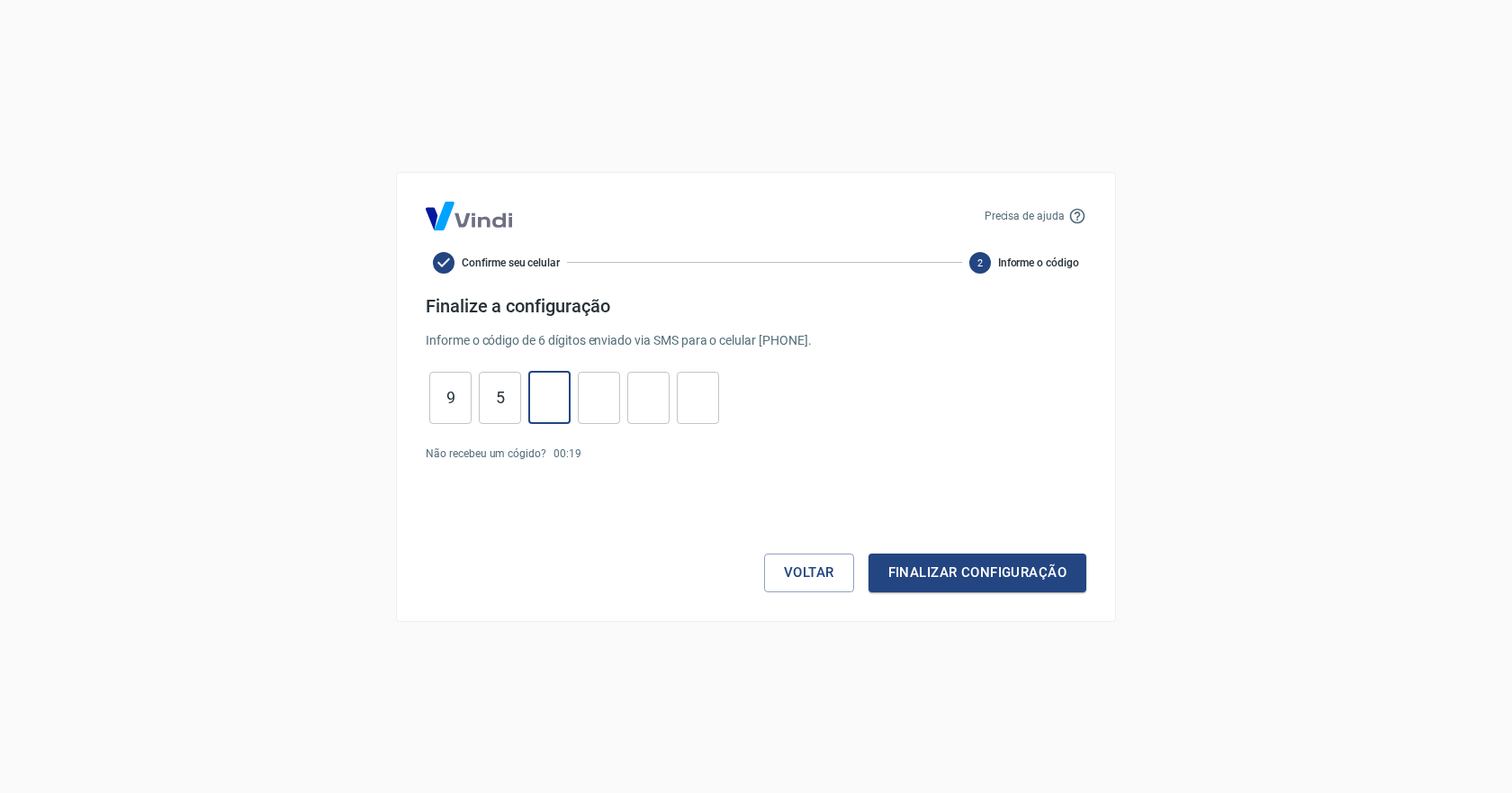 type on "3" 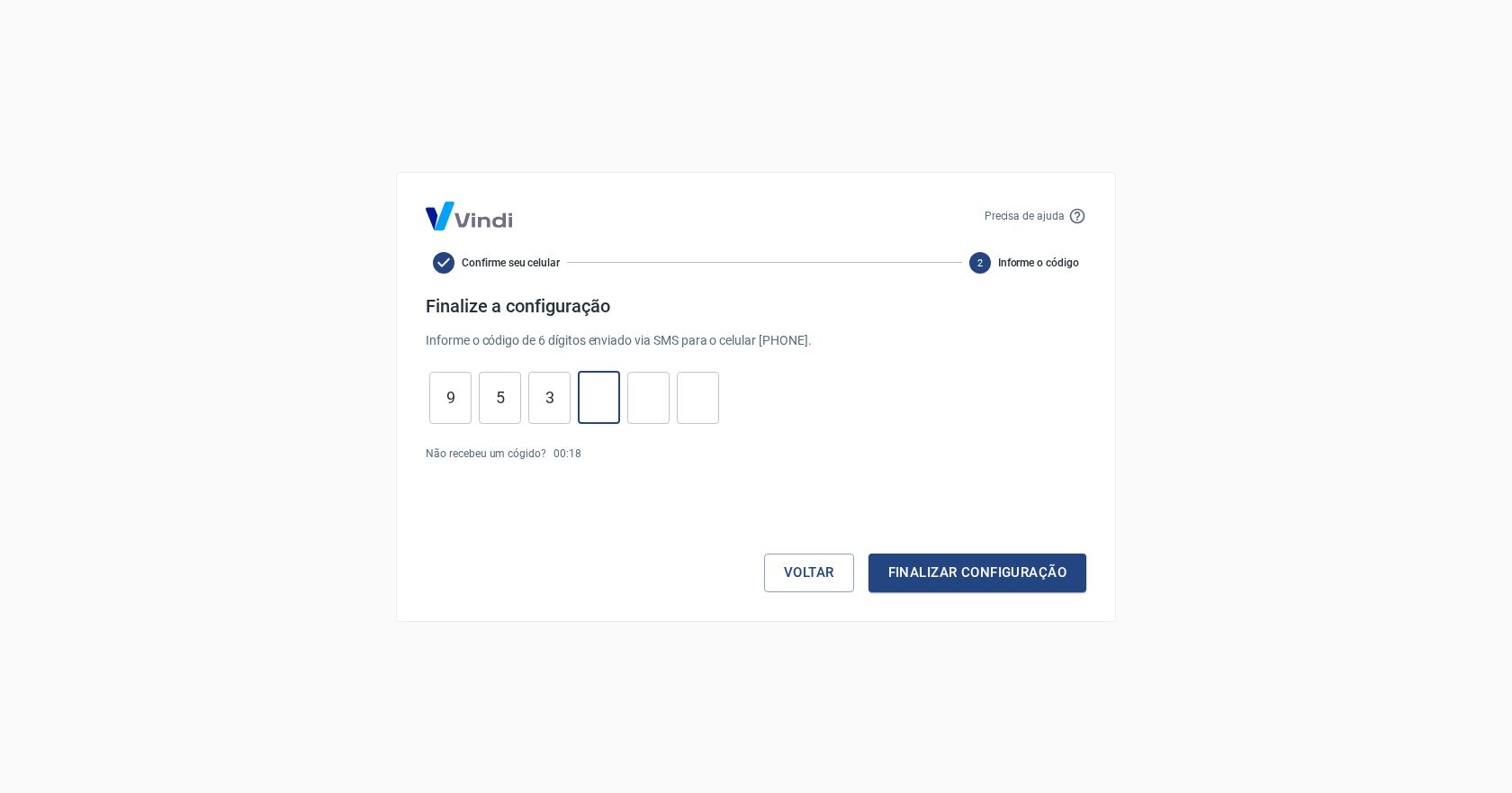 type on "9" 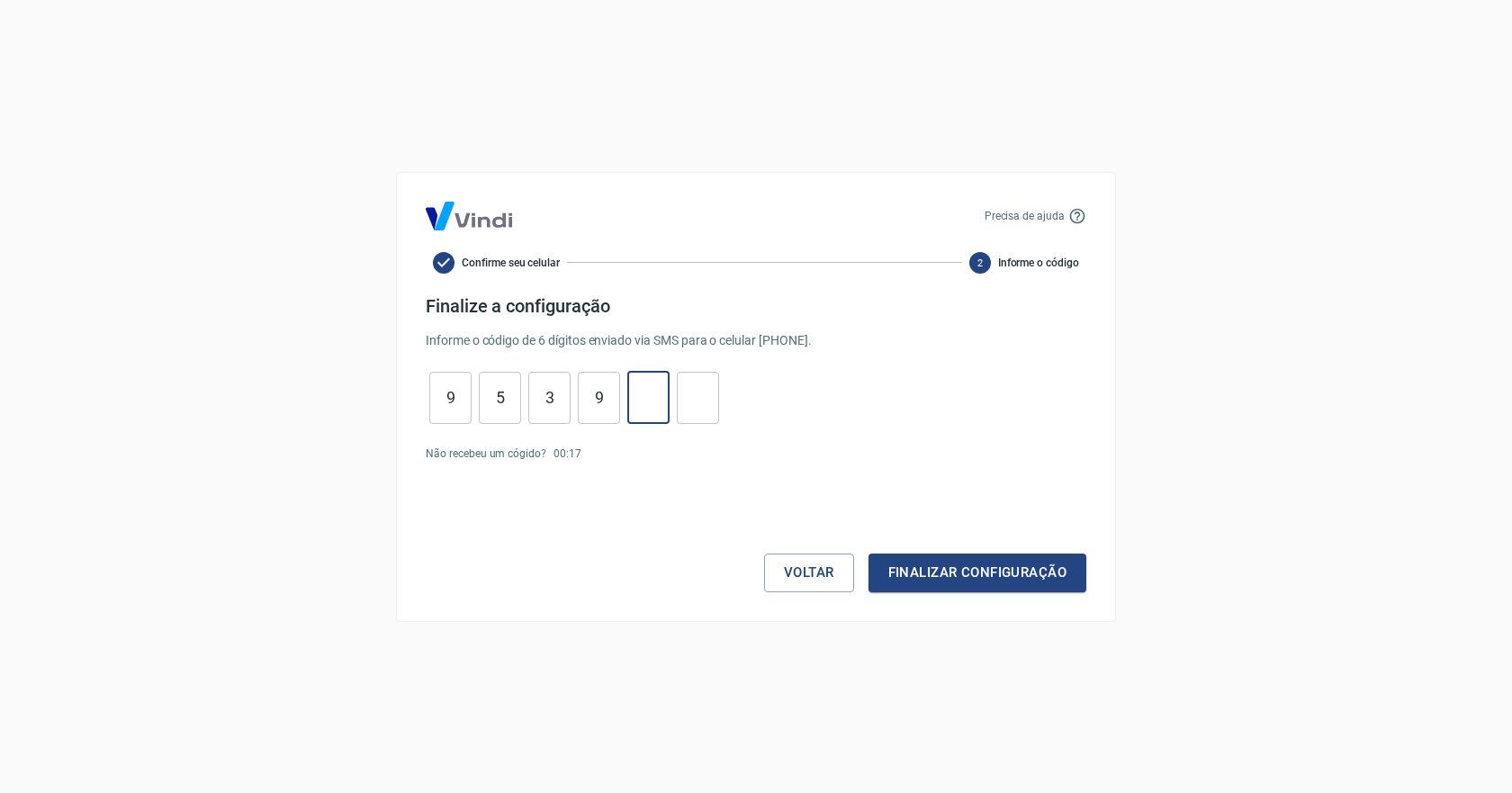 type on "7" 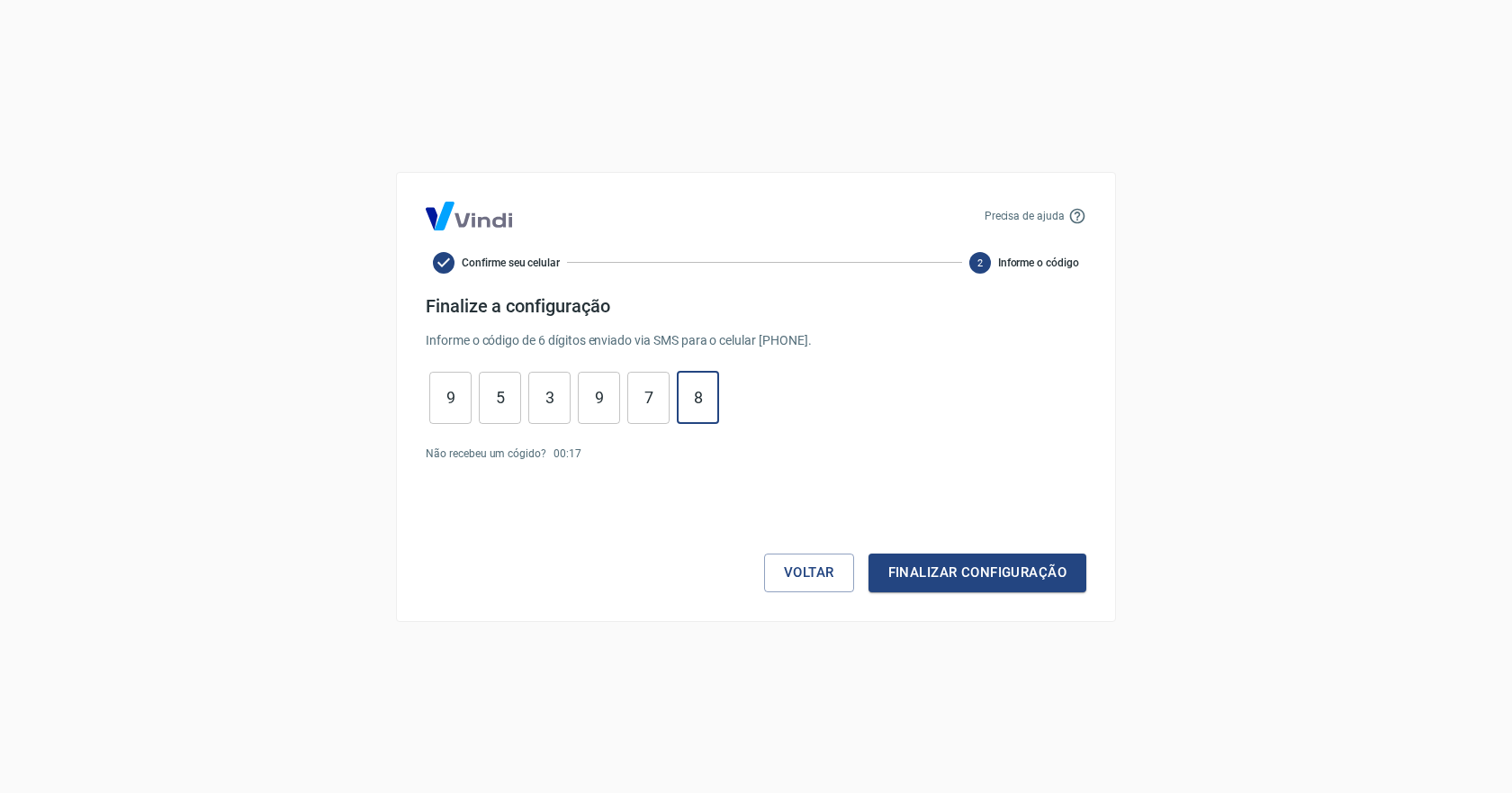type on "8" 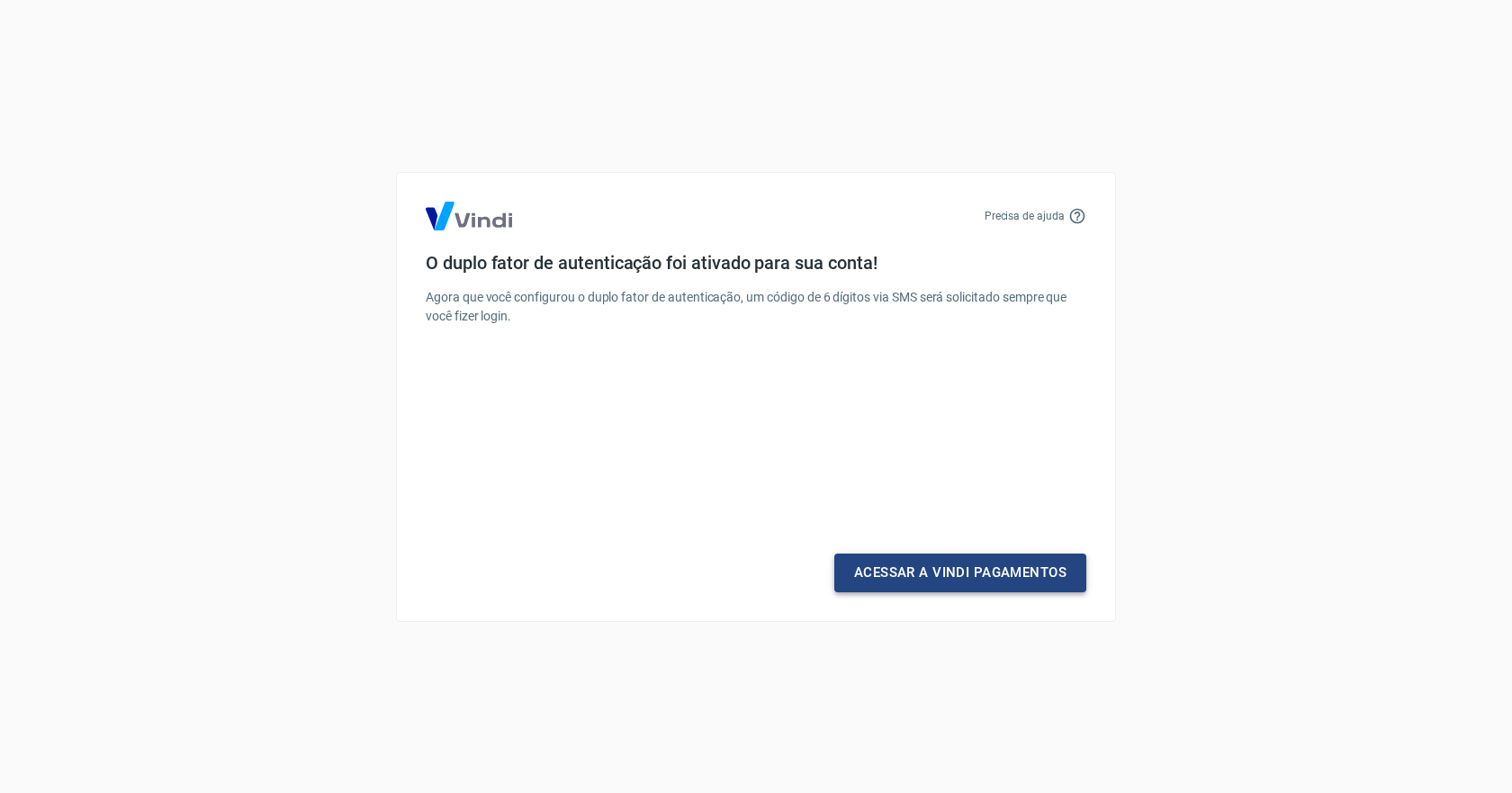 click on "Acessar a Vindi Pagamentos" at bounding box center (960, 572) 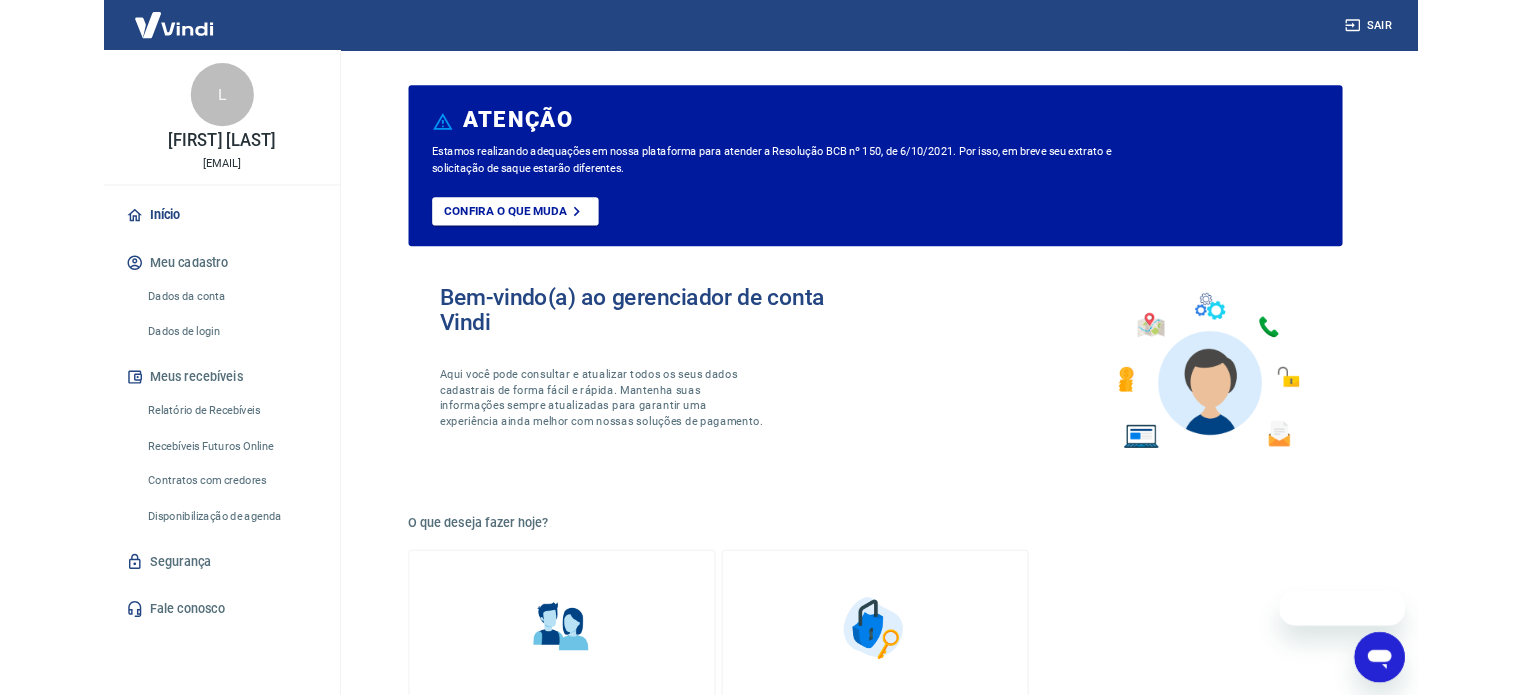 scroll, scrollTop: 0, scrollLeft: 0, axis: both 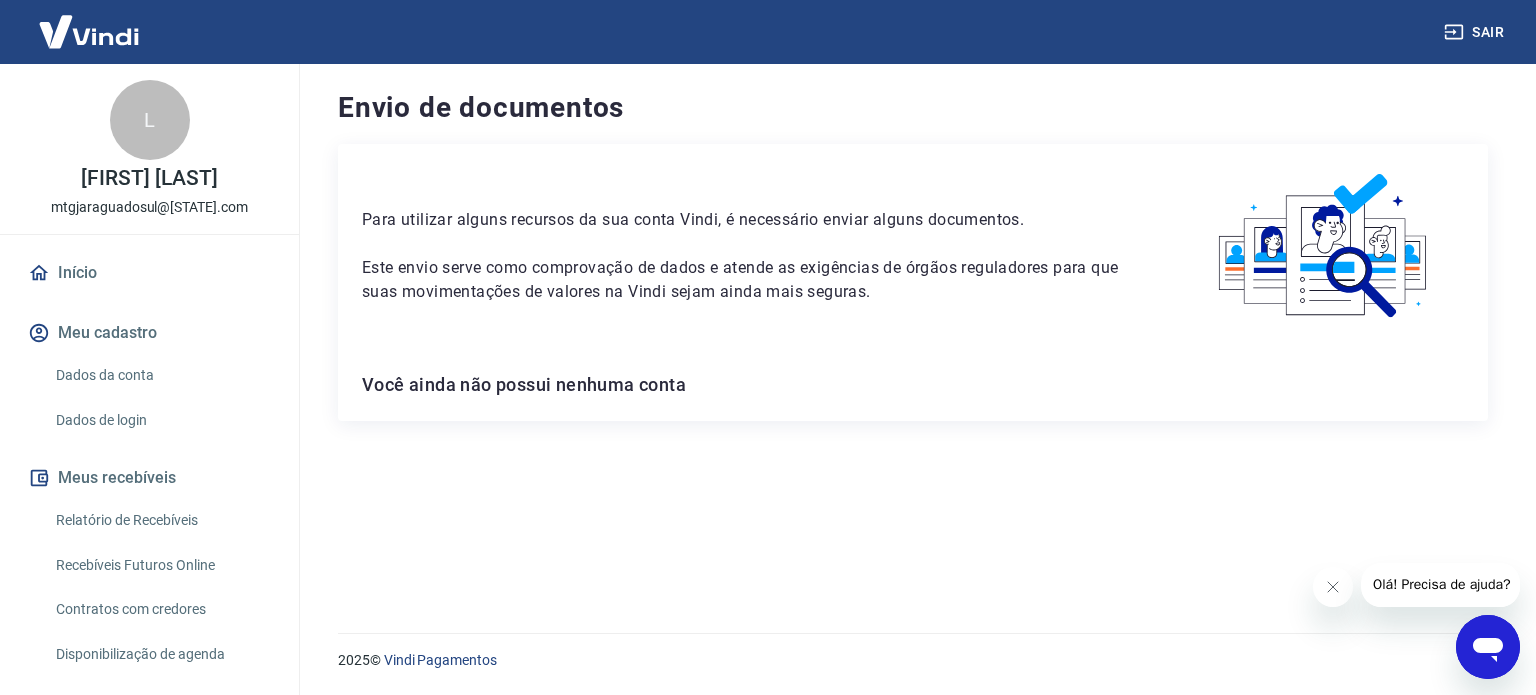 click on "Dados da conta" at bounding box center [161, 375] 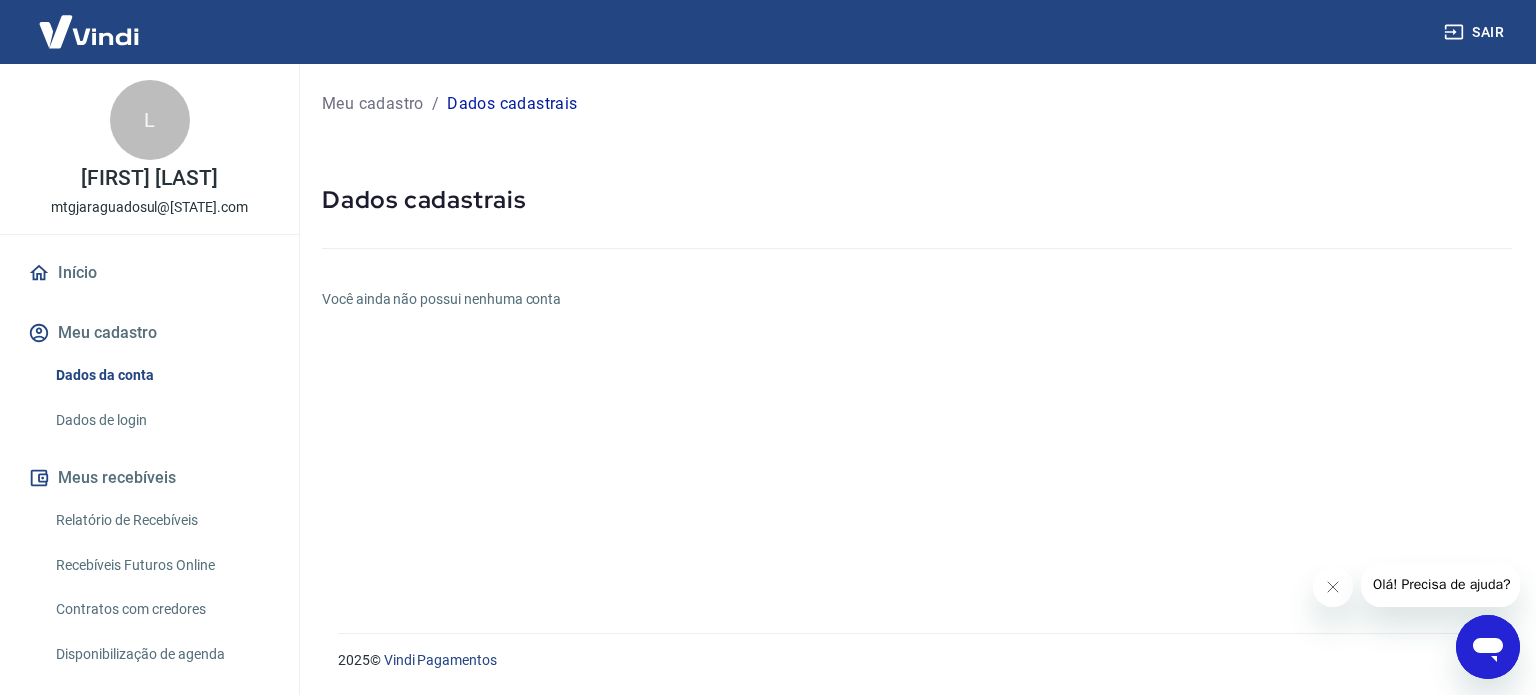 click on "Início" at bounding box center [149, 273] 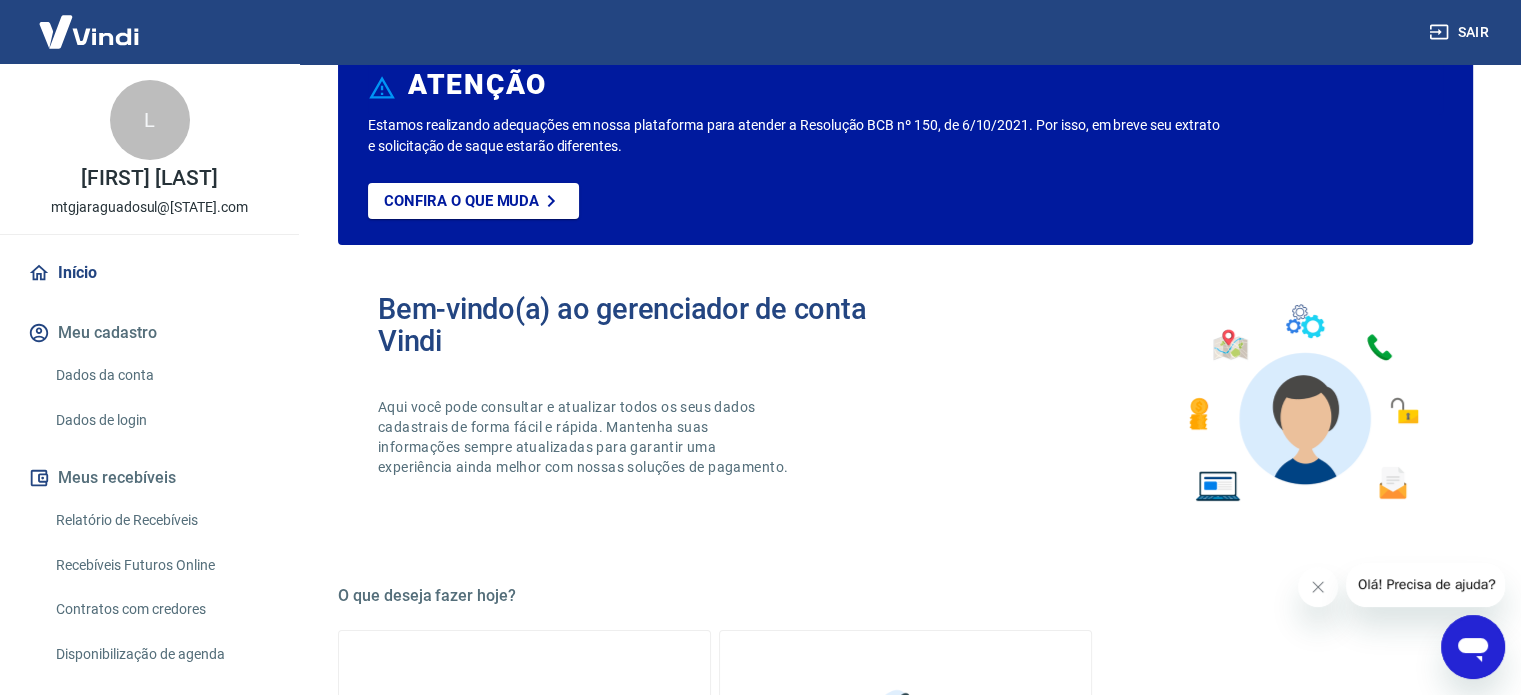 scroll, scrollTop: 0, scrollLeft: 0, axis: both 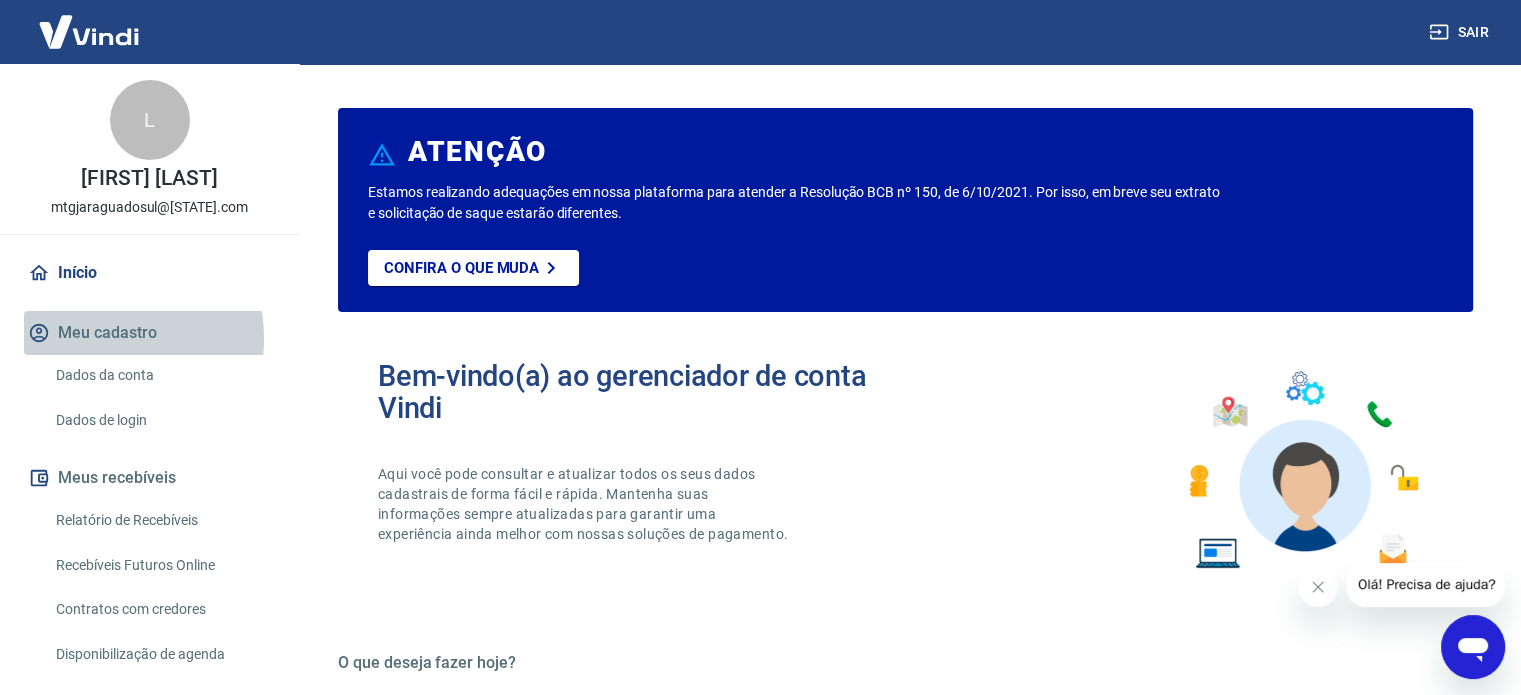 click on "Meu cadastro" at bounding box center [149, 333] 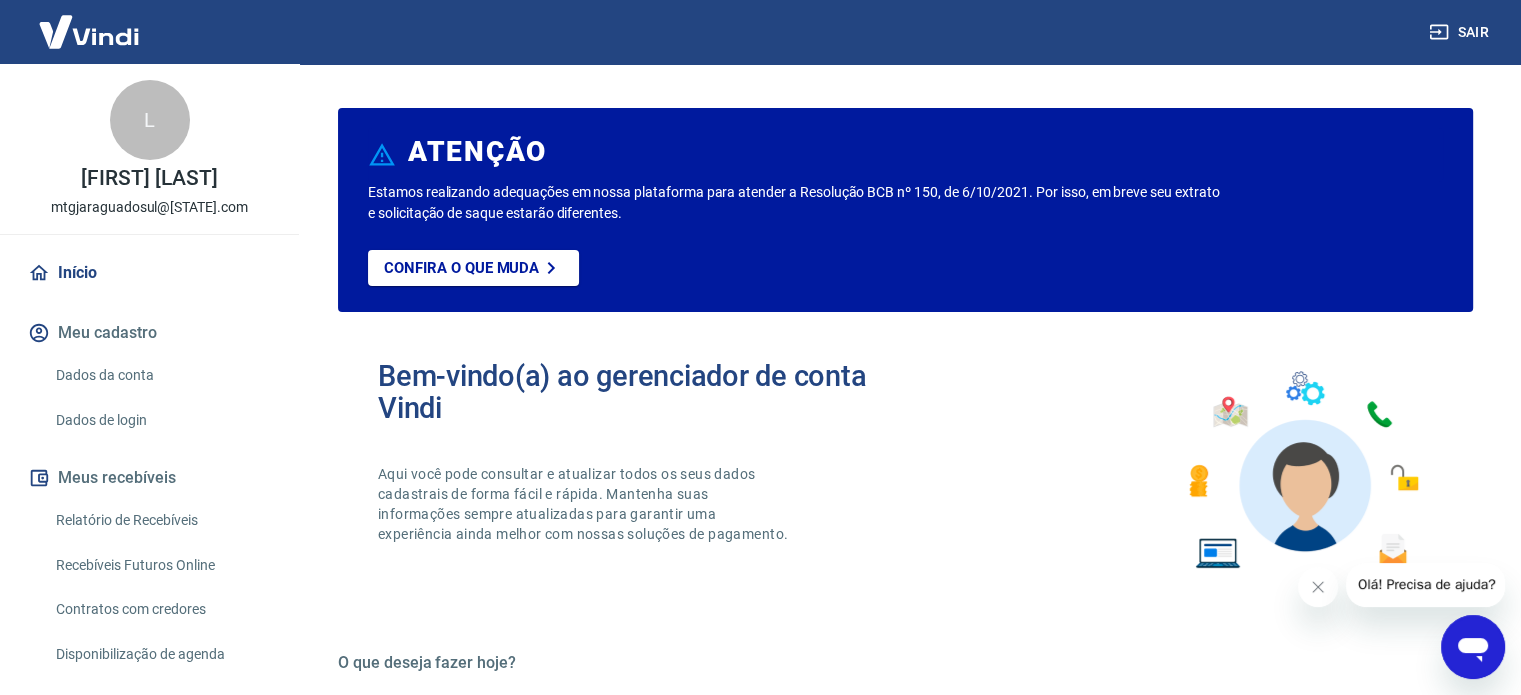 scroll, scrollTop: 98, scrollLeft: 0, axis: vertical 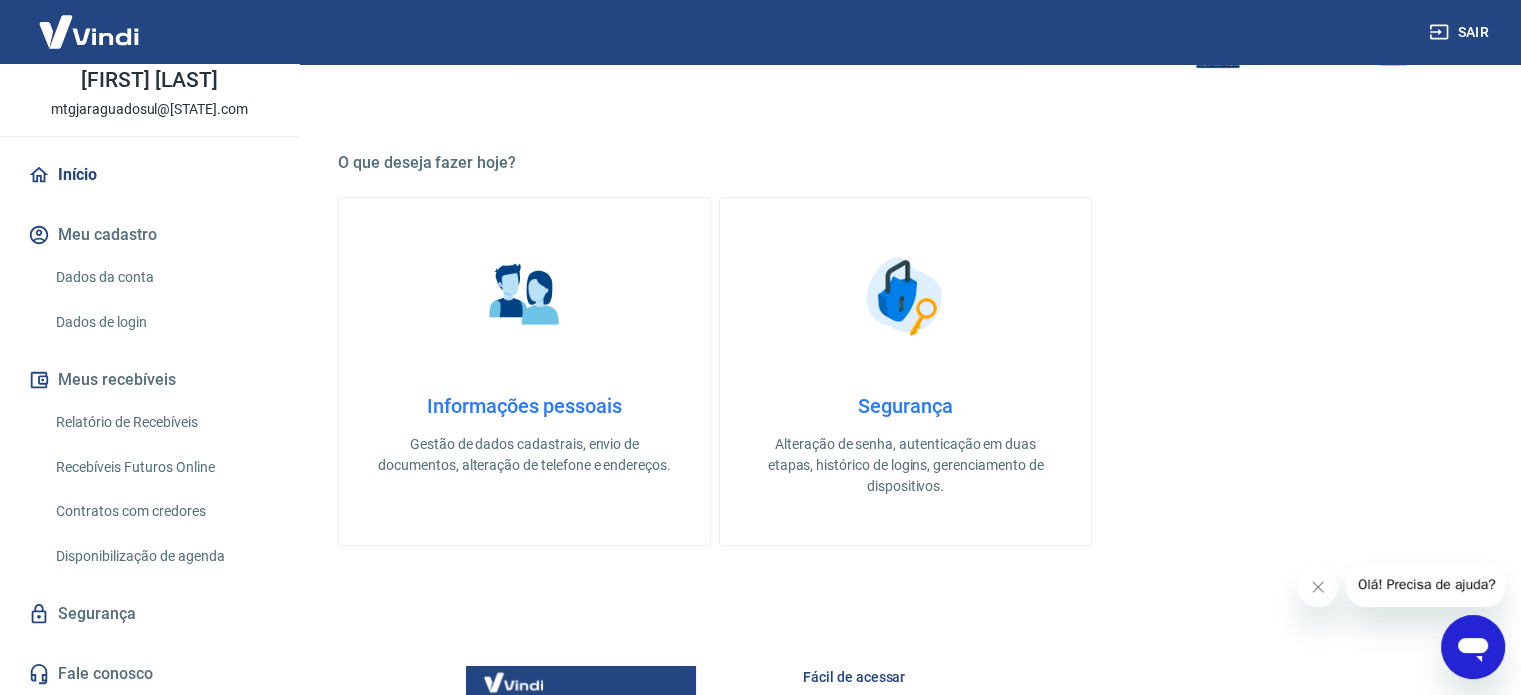 click on "Informações pessoais Gestão de dados cadastrais, envio de documentos, alteração de telefone e endereços." at bounding box center [524, 435] 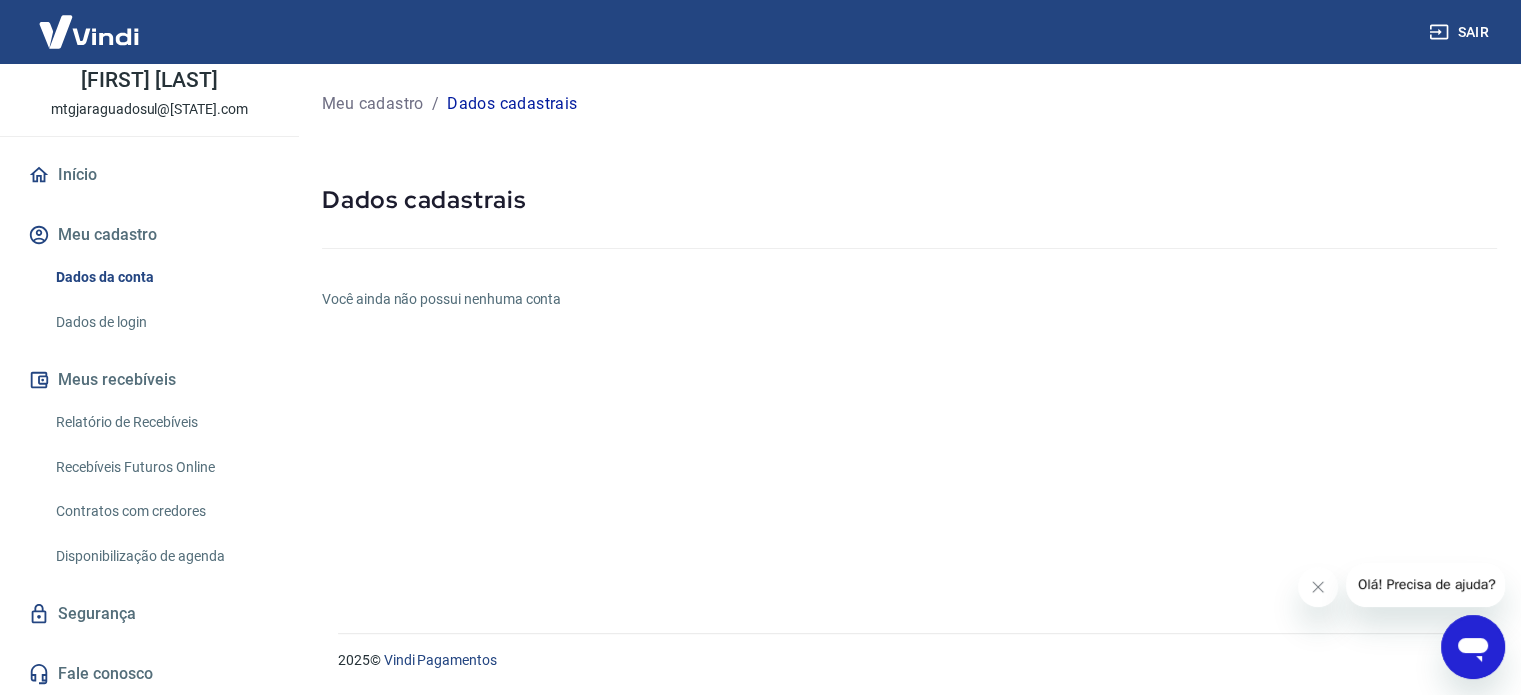 scroll, scrollTop: 0, scrollLeft: 0, axis: both 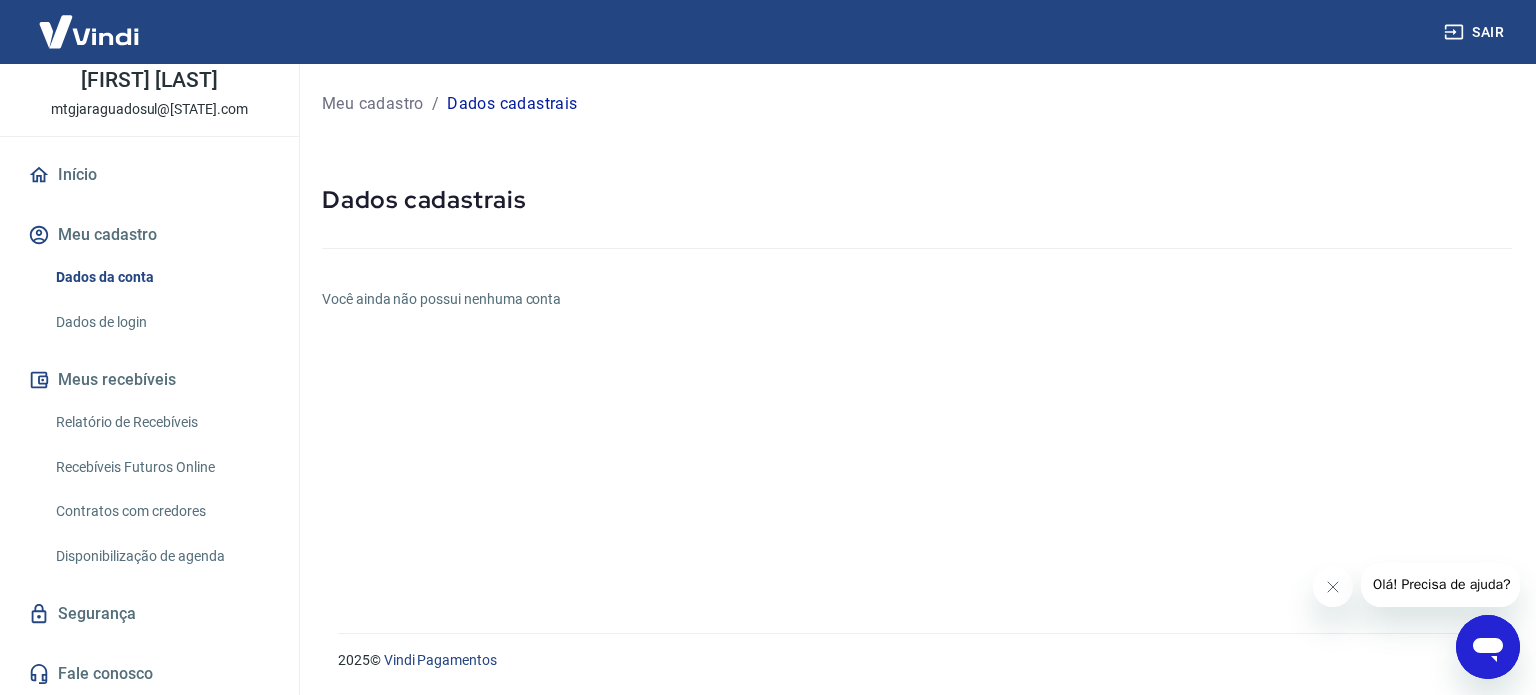 click on "Meu cadastro" at bounding box center (373, 104) 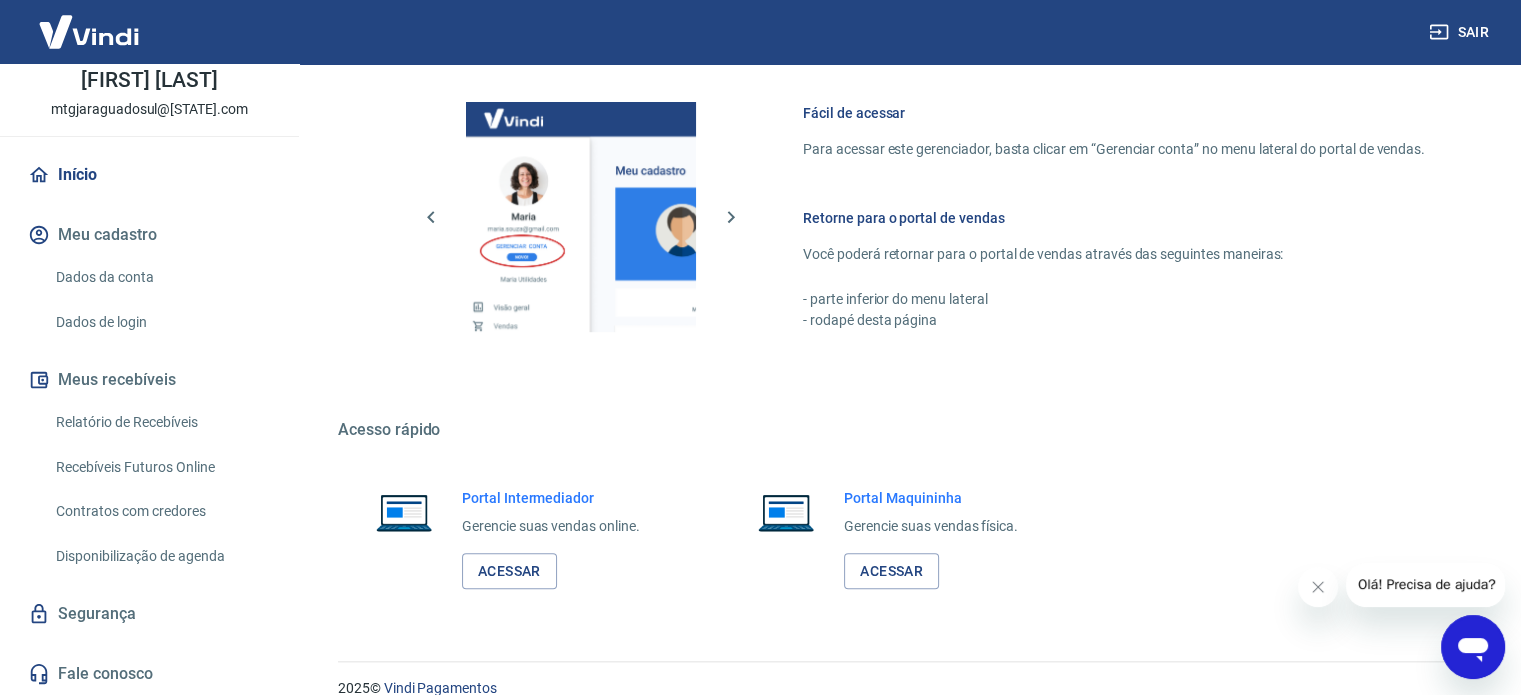 scroll, scrollTop: 1091, scrollLeft: 0, axis: vertical 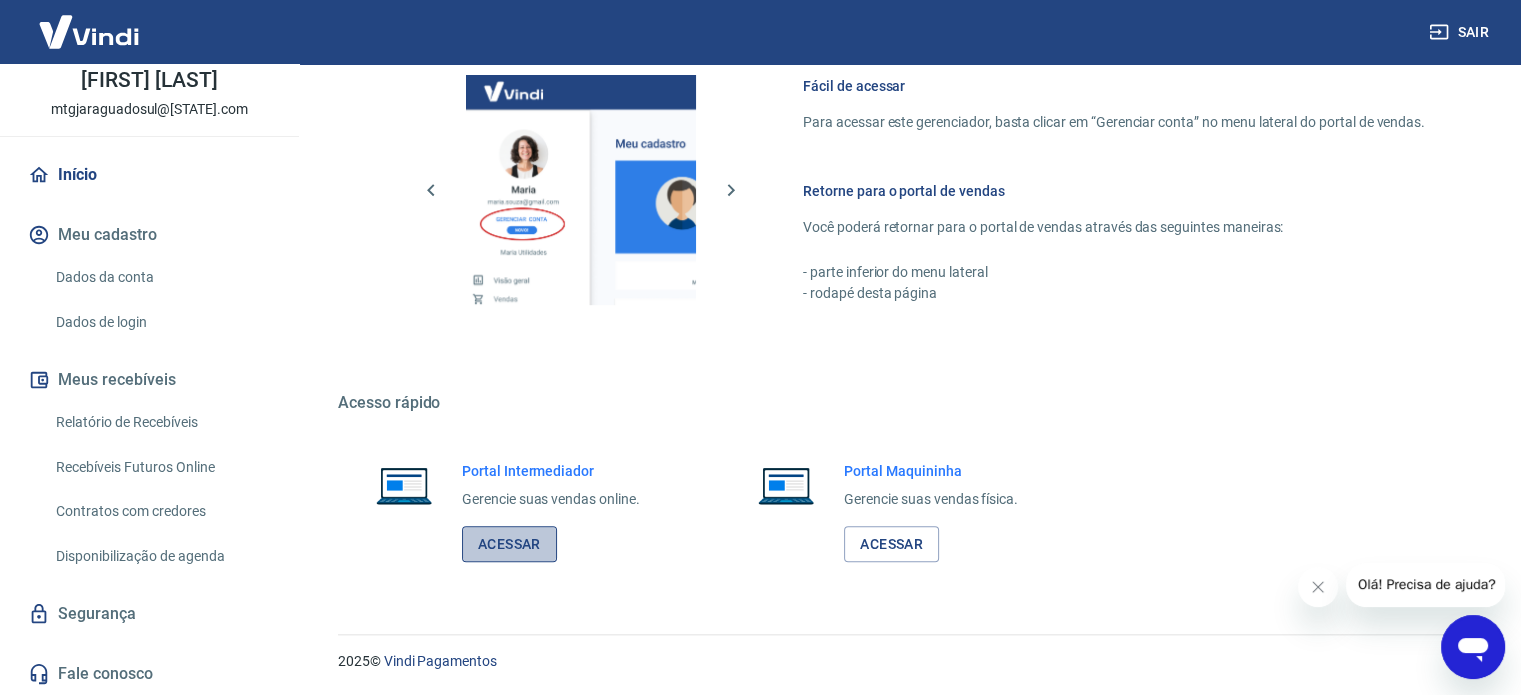 click on "Acessar" at bounding box center (509, 544) 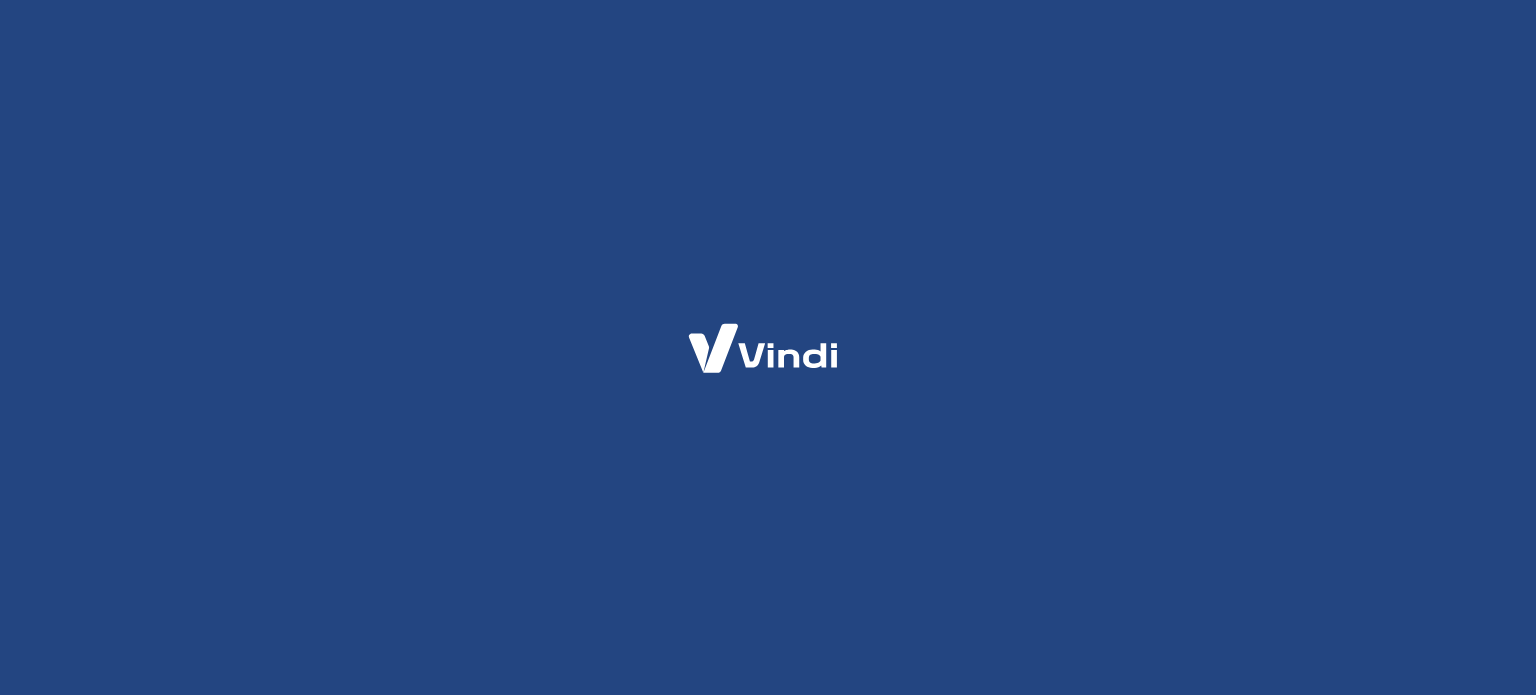 scroll, scrollTop: 0, scrollLeft: 0, axis: both 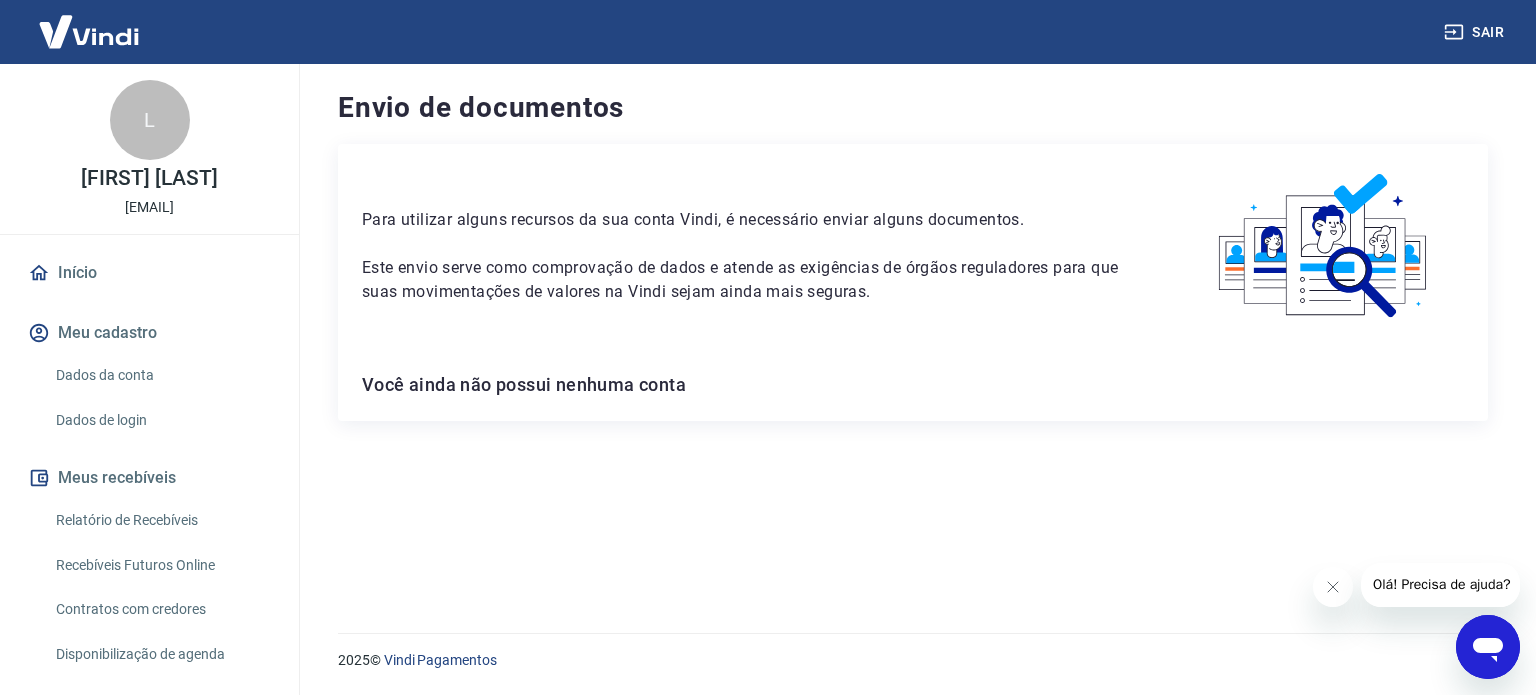 click on "Você ainda não possui nenhuma conta" at bounding box center (913, 385) 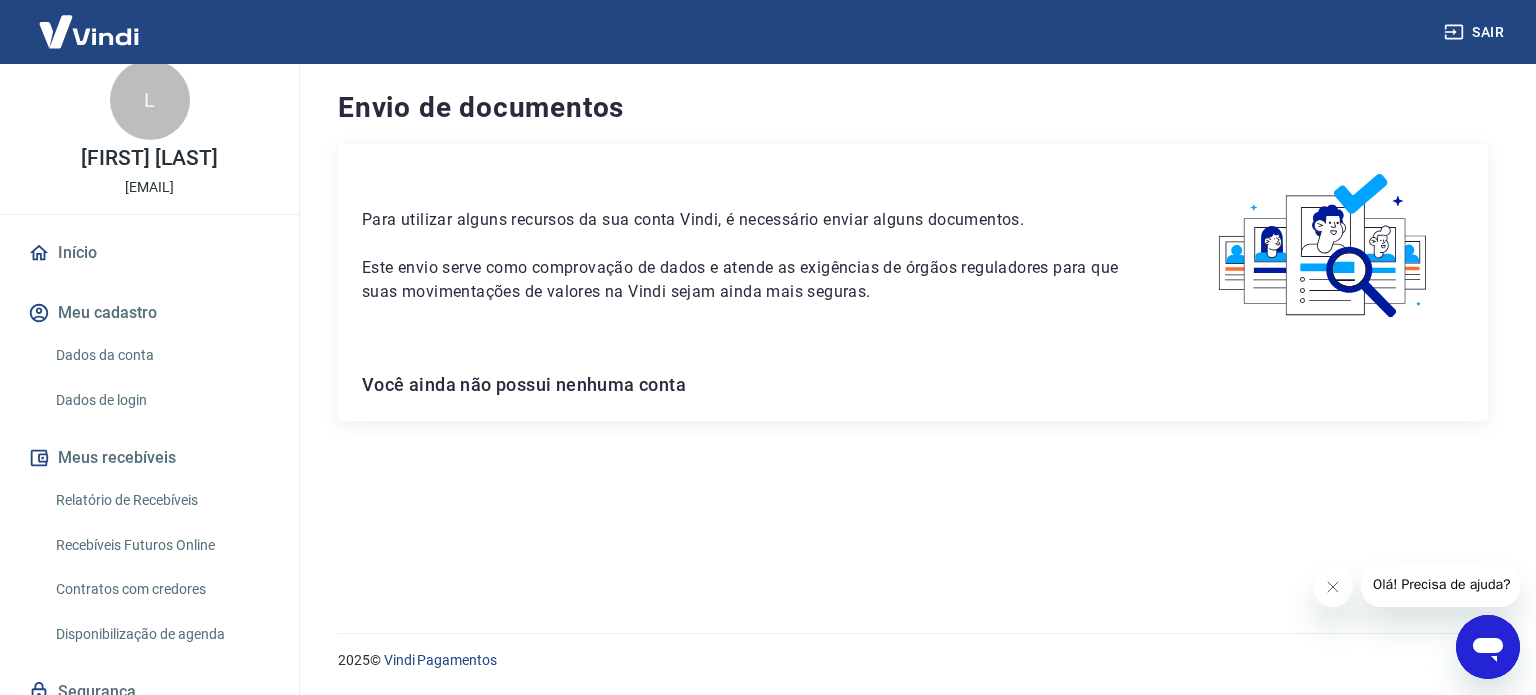 scroll, scrollTop: 0, scrollLeft: 0, axis: both 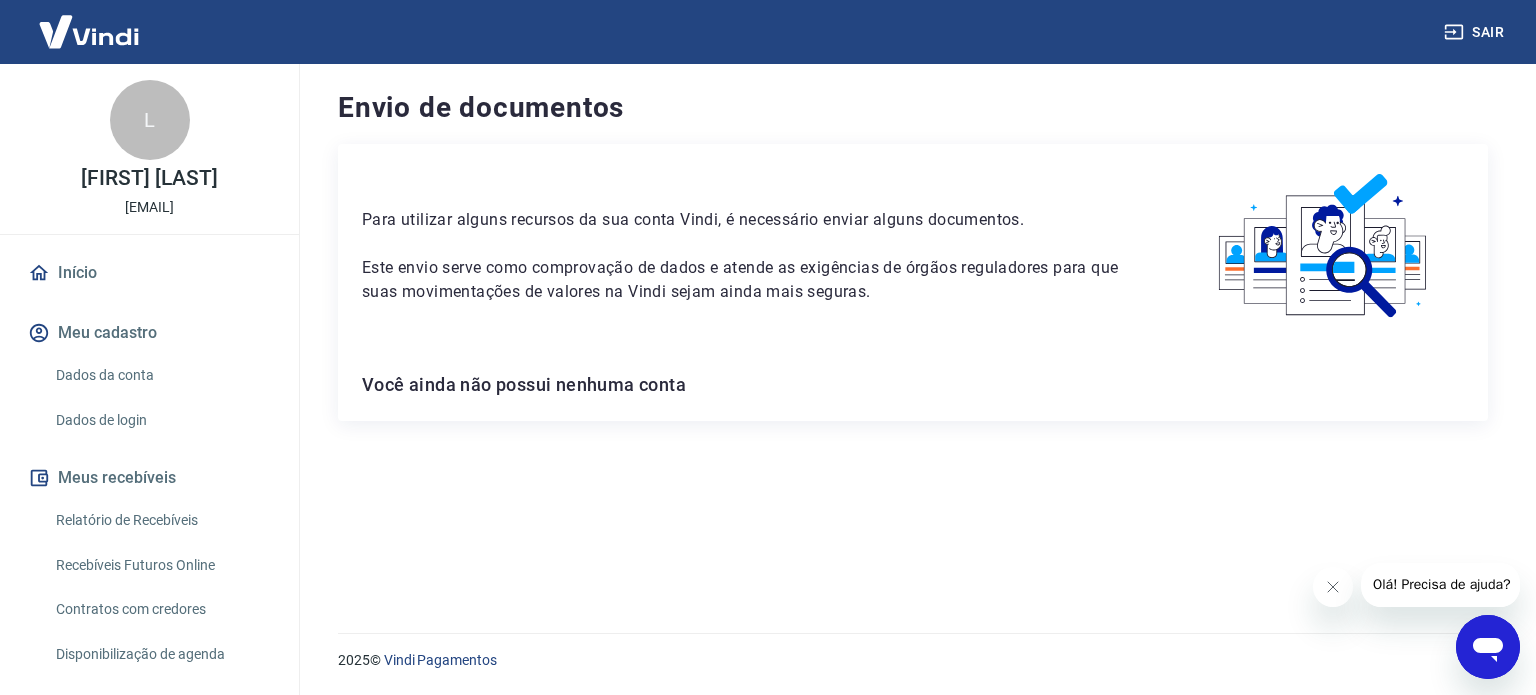 click on "Você ainda não possui nenhuma conta" at bounding box center [913, 385] 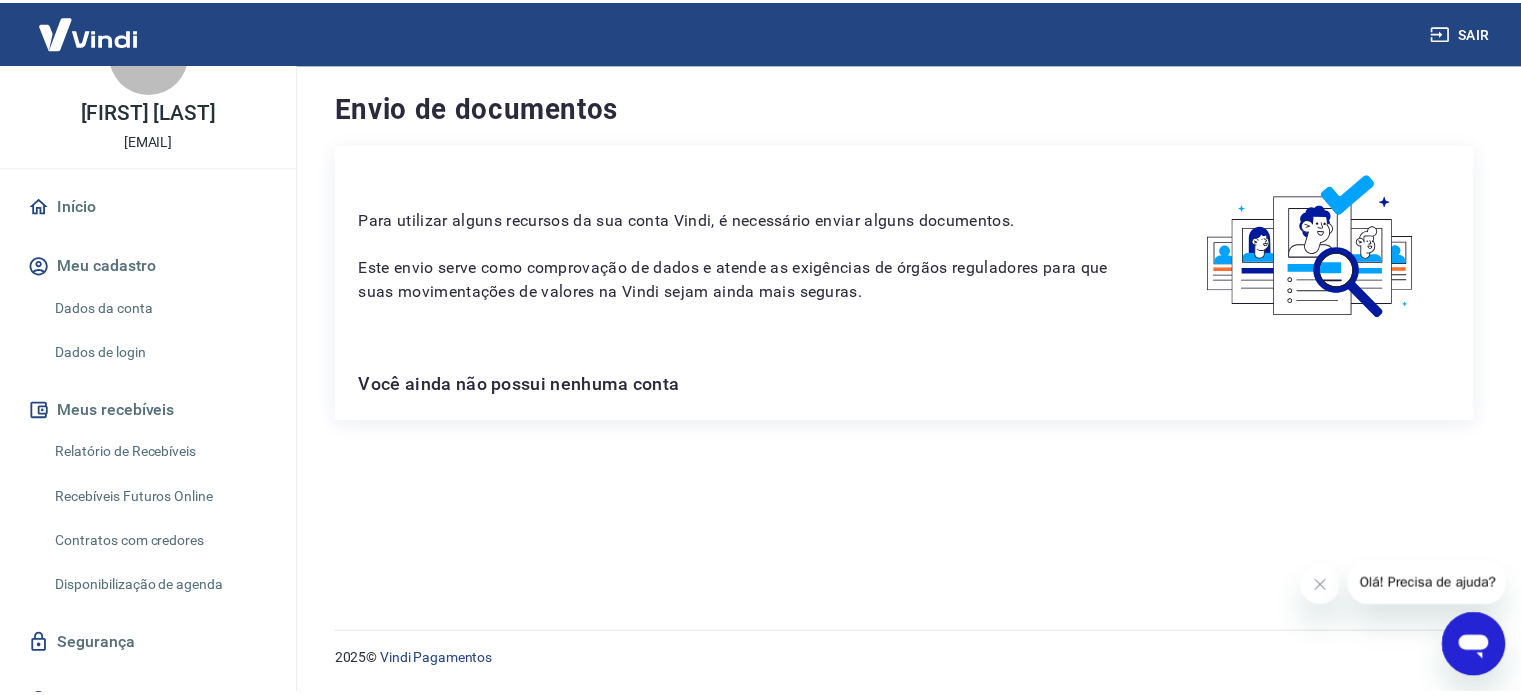scroll, scrollTop: 98, scrollLeft: 0, axis: vertical 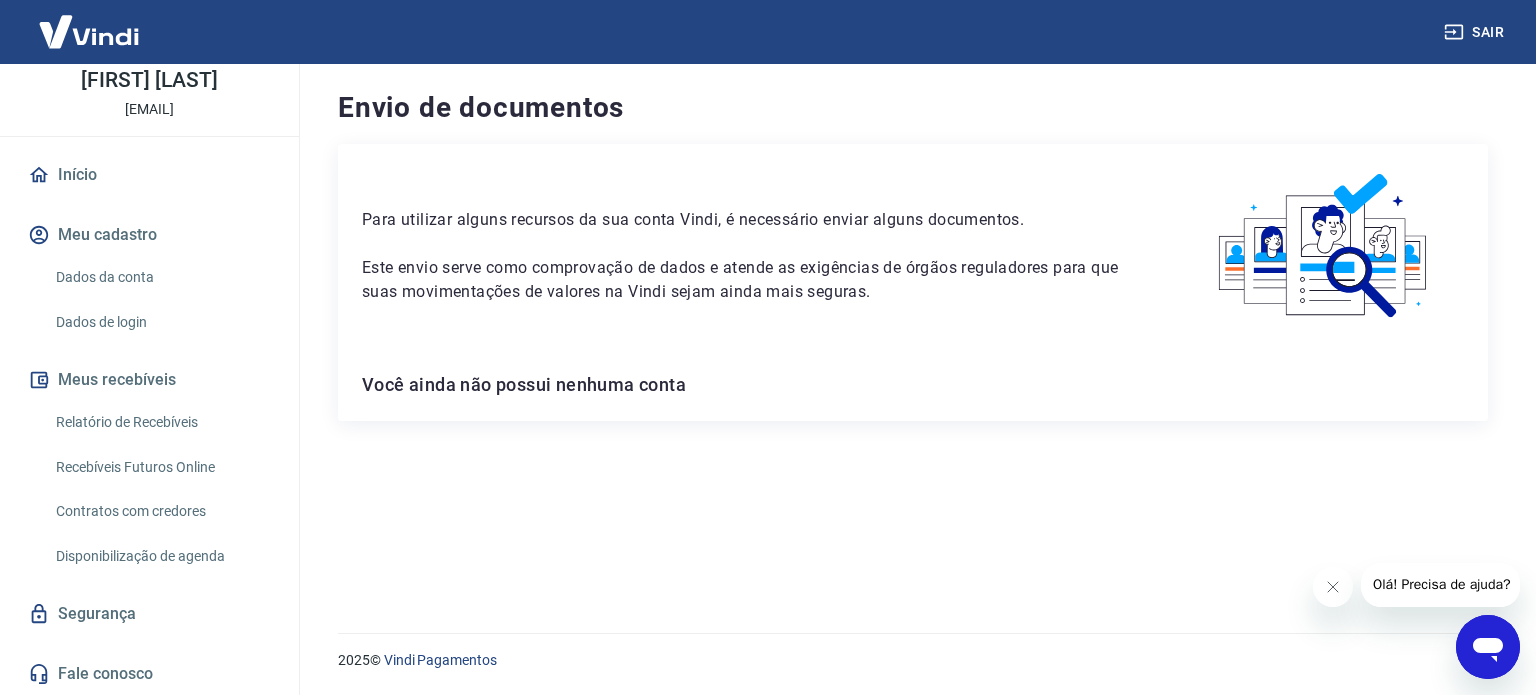 click on "Segurança" at bounding box center [149, 614] 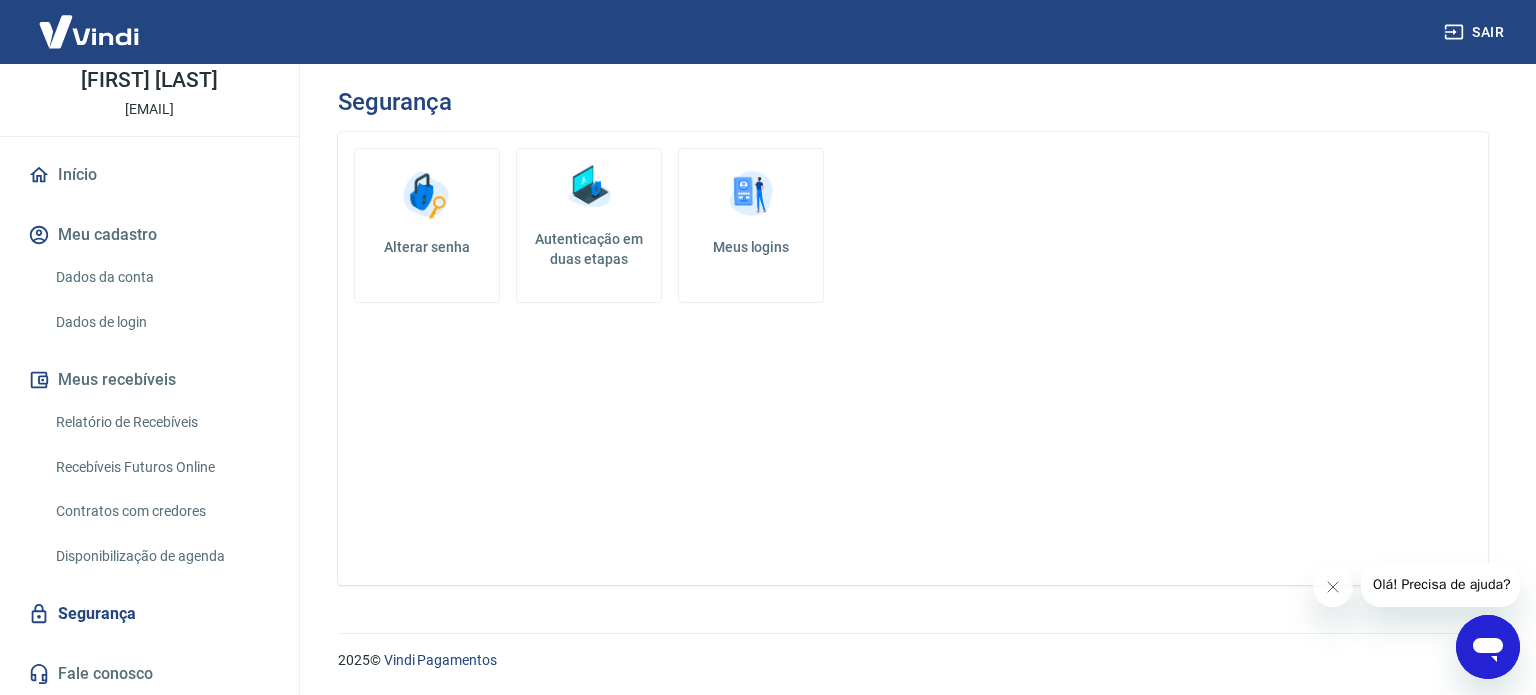 click on "Início" at bounding box center (149, 175) 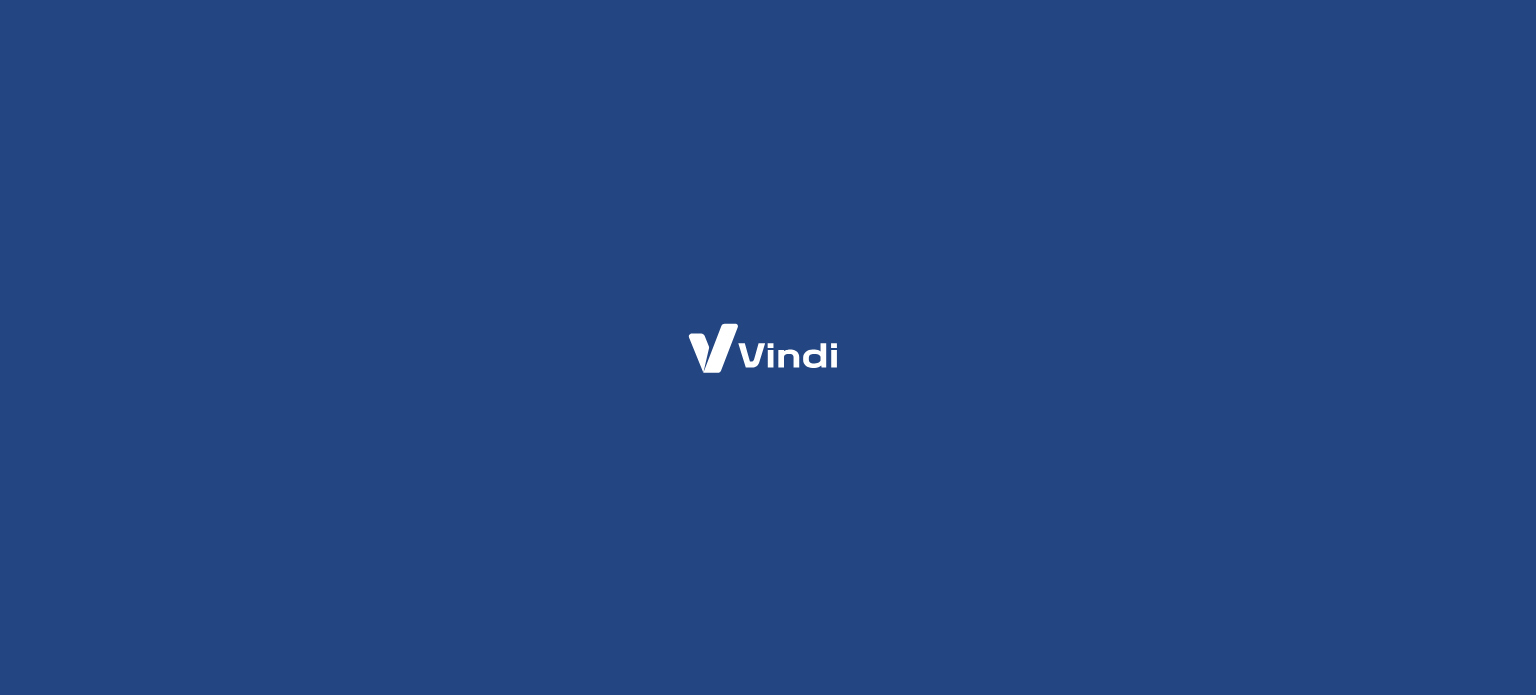 scroll, scrollTop: 0, scrollLeft: 0, axis: both 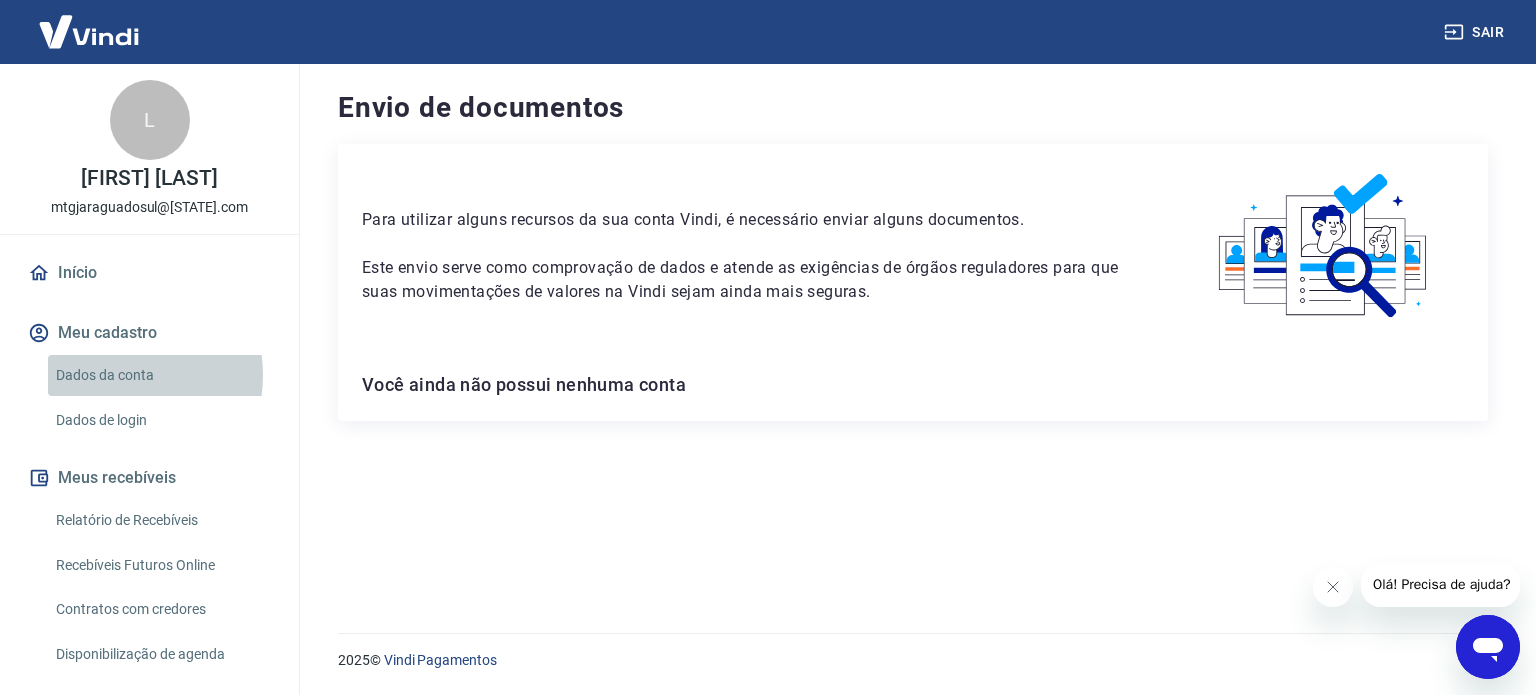 click on "Dados da conta" at bounding box center (161, 375) 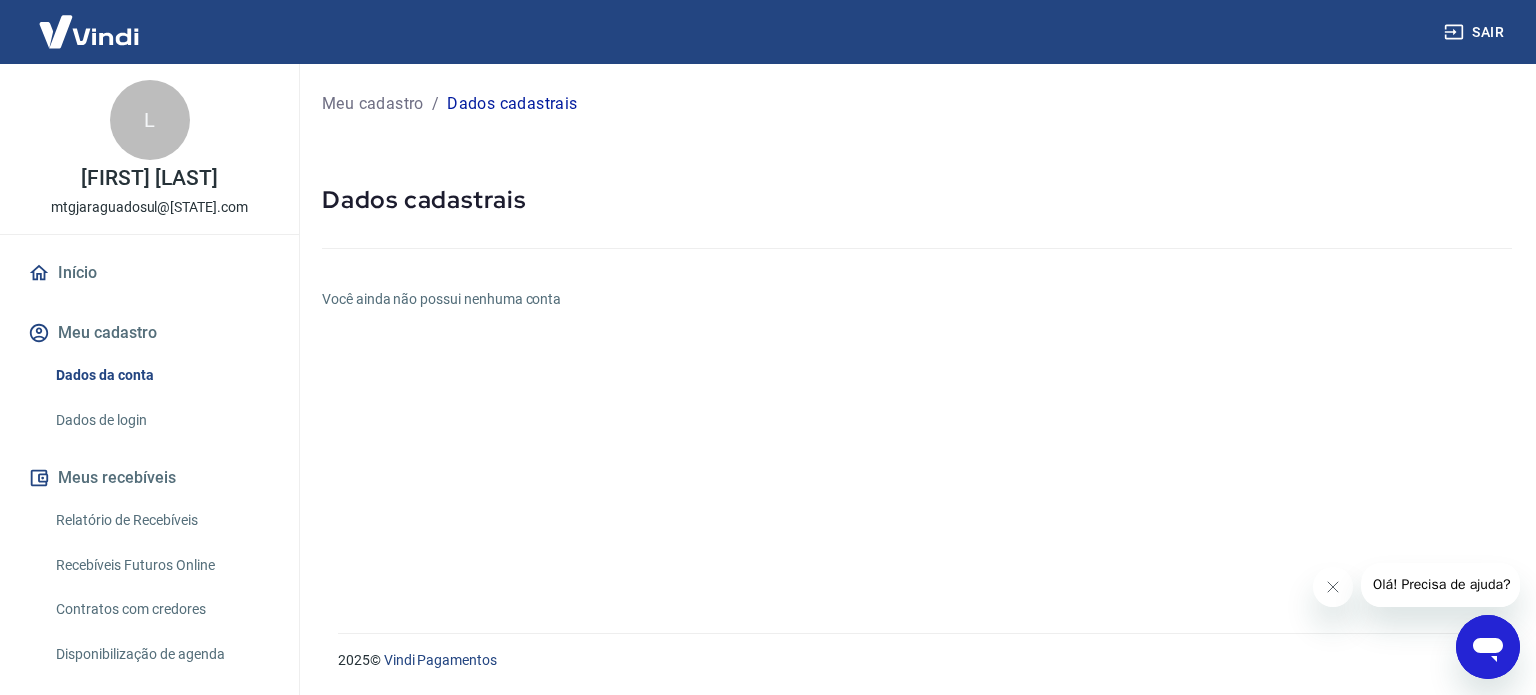 click on "Dados de login" at bounding box center (161, 420) 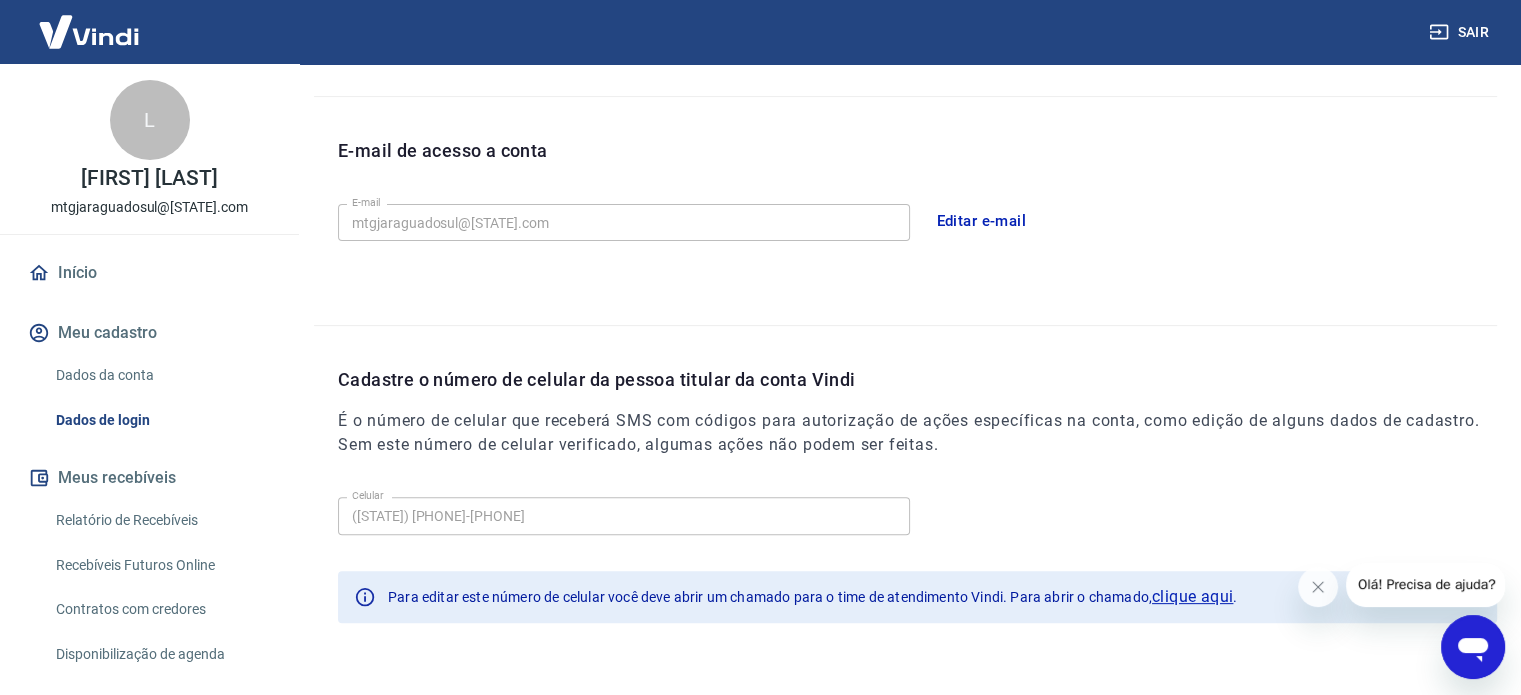 scroll, scrollTop: 568, scrollLeft: 0, axis: vertical 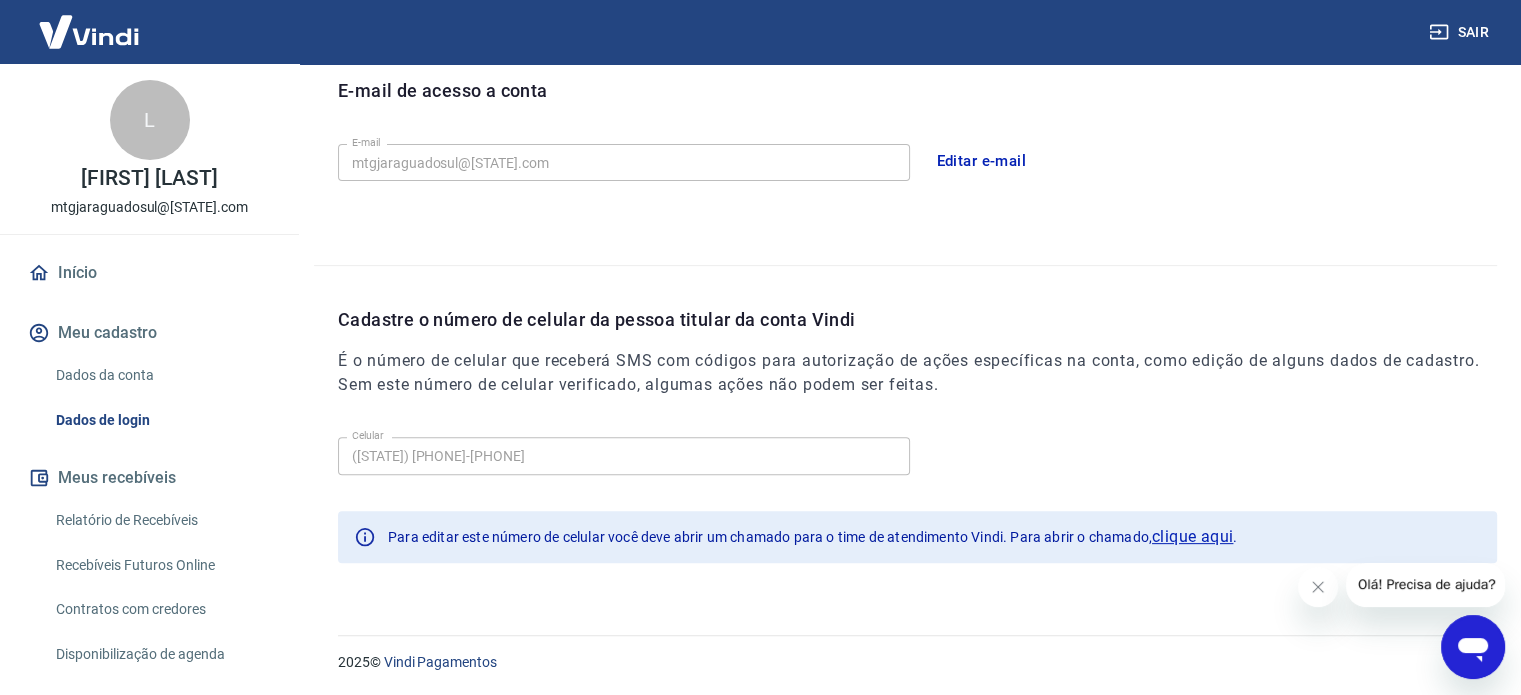click on "Início" at bounding box center (149, 273) 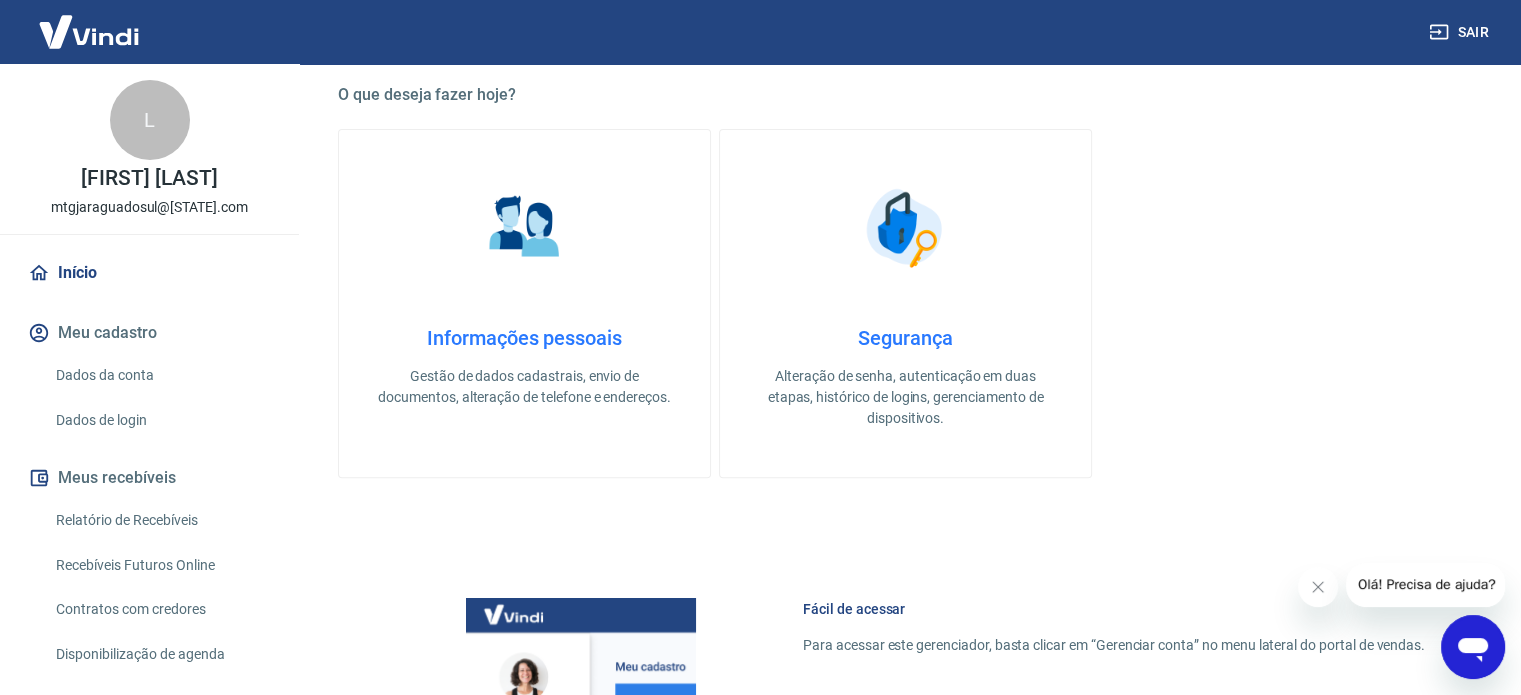 scroll, scrollTop: 1091, scrollLeft: 0, axis: vertical 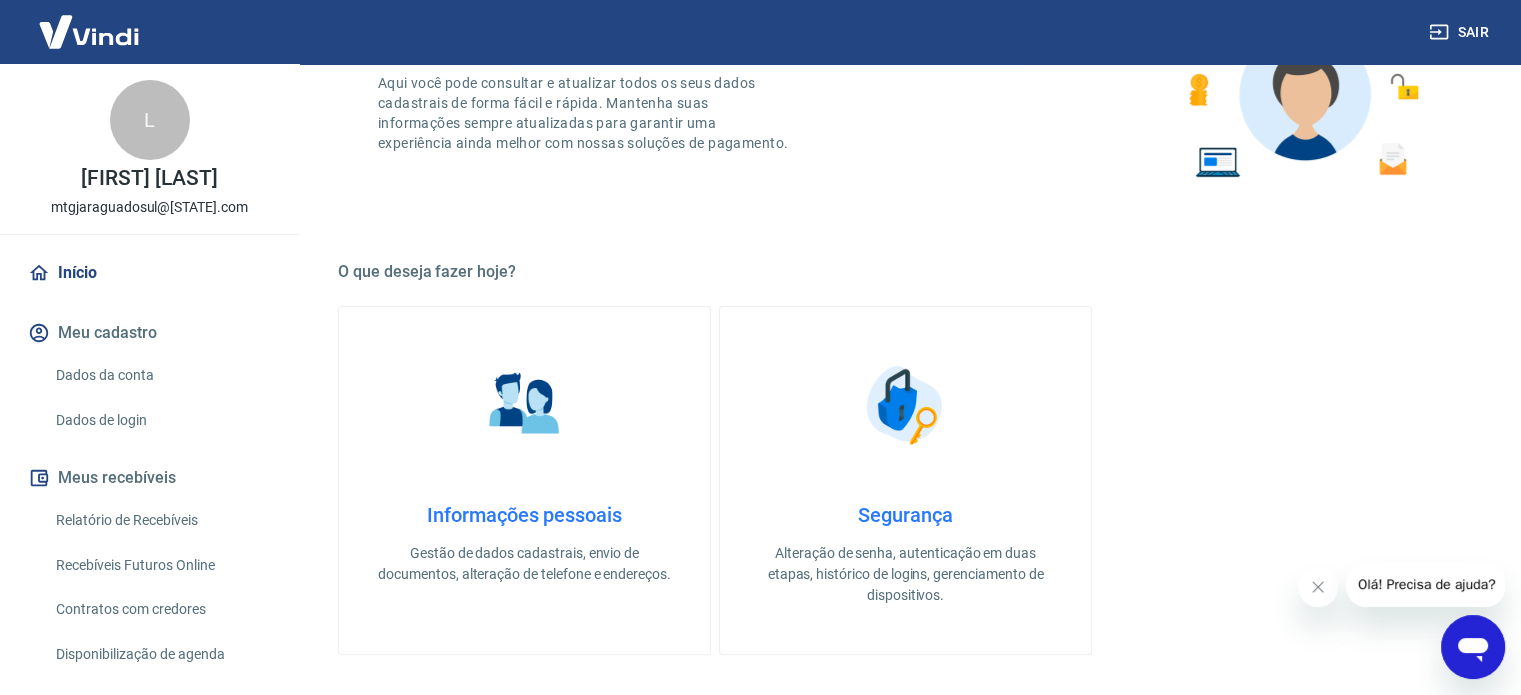 click on "Informações pessoais Gestão de dados cadastrais, envio de documentos, alteração de telefone e endereços." at bounding box center [524, 544] 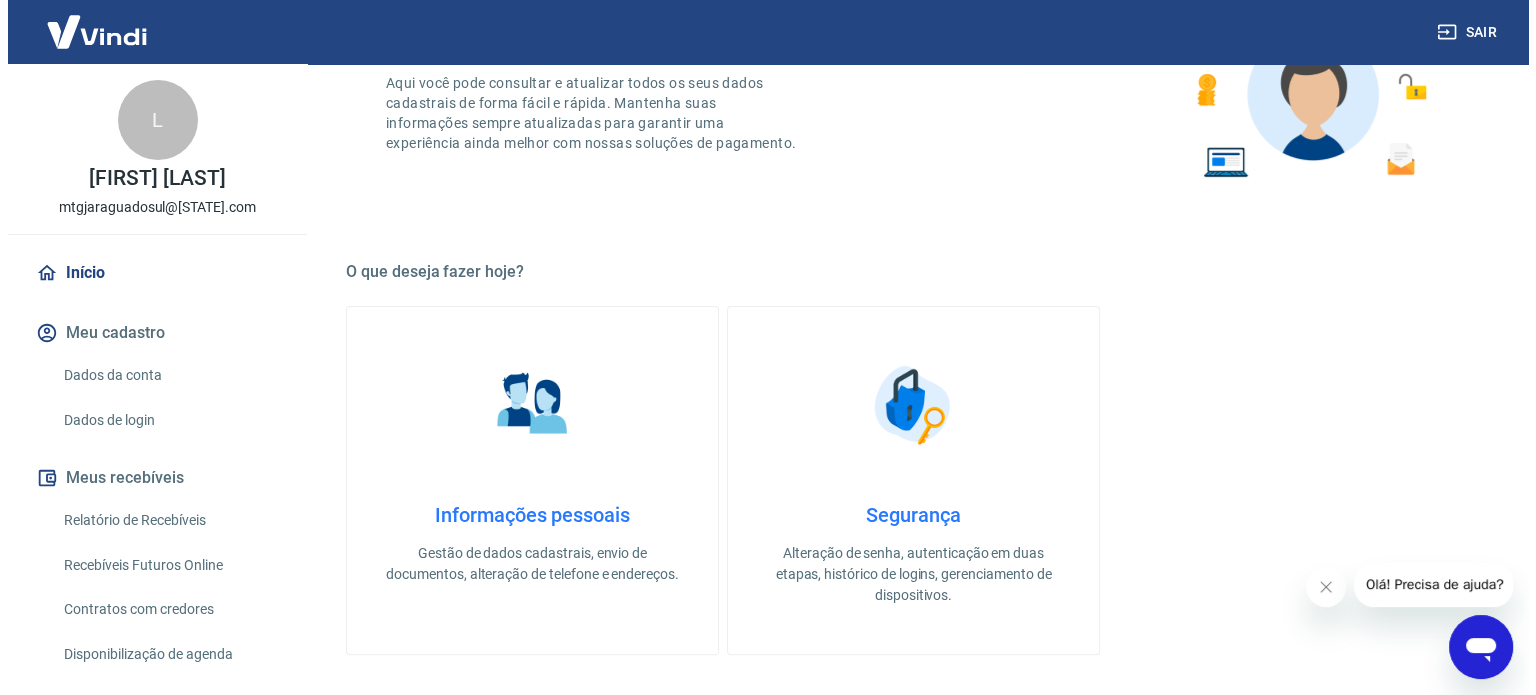 scroll, scrollTop: 0, scrollLeft: 0, axis: both 